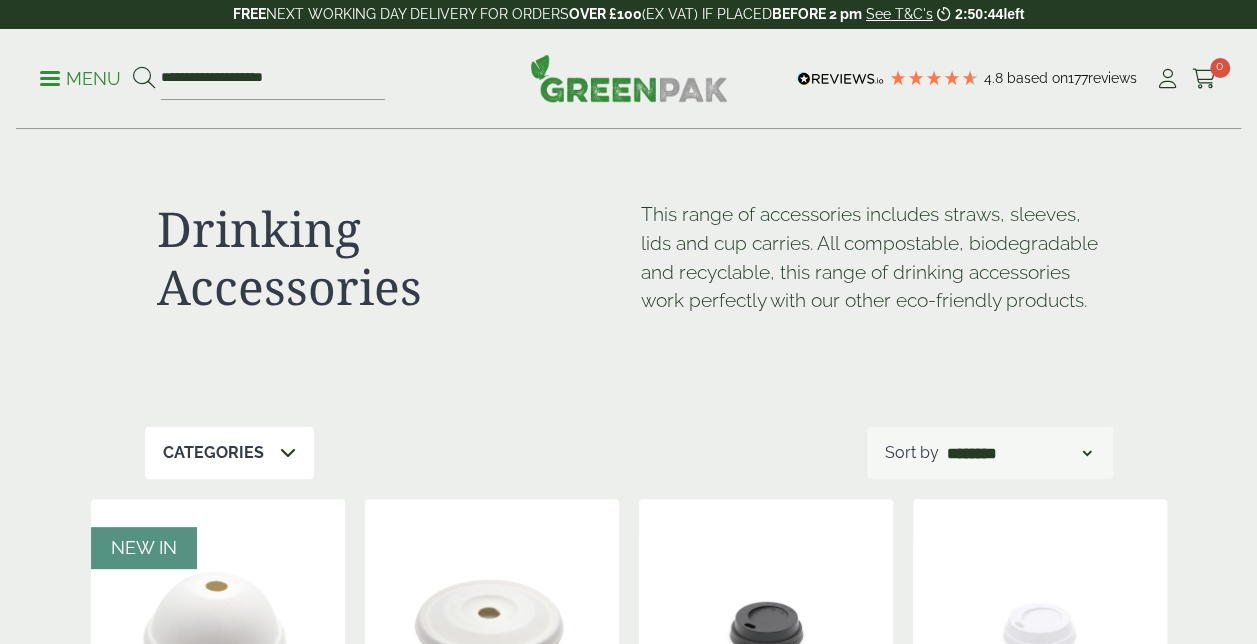scroll, scrollTop: 132, scrollLeft: 0, axis: vertical 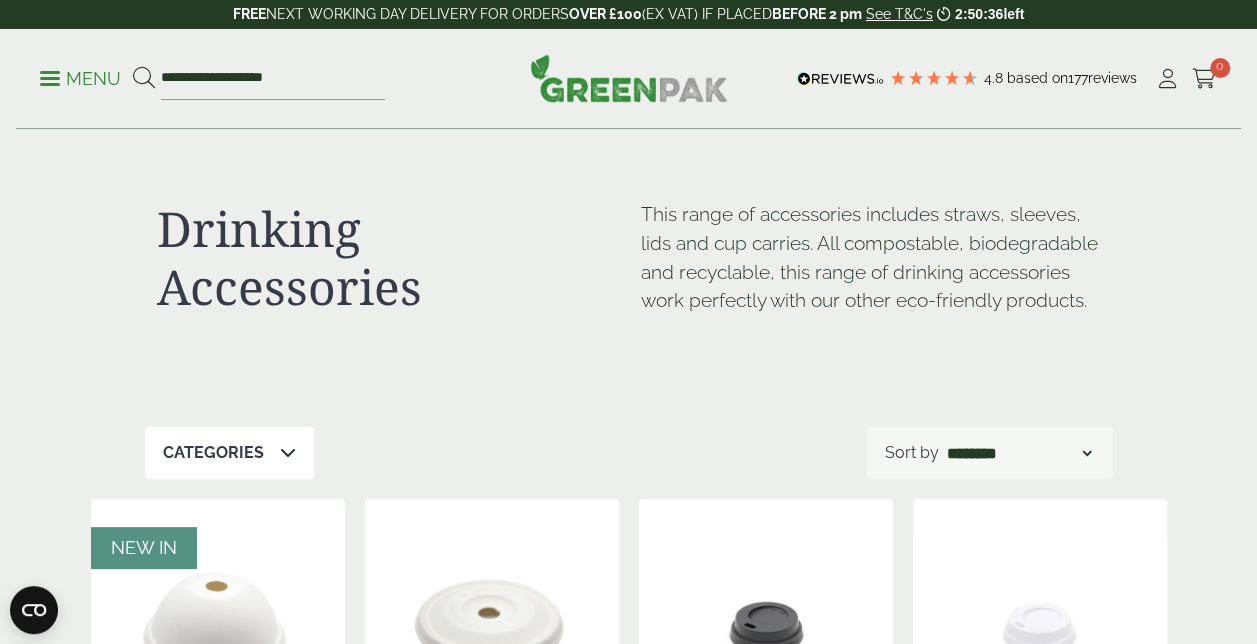 click at bounding box center [288, 452] 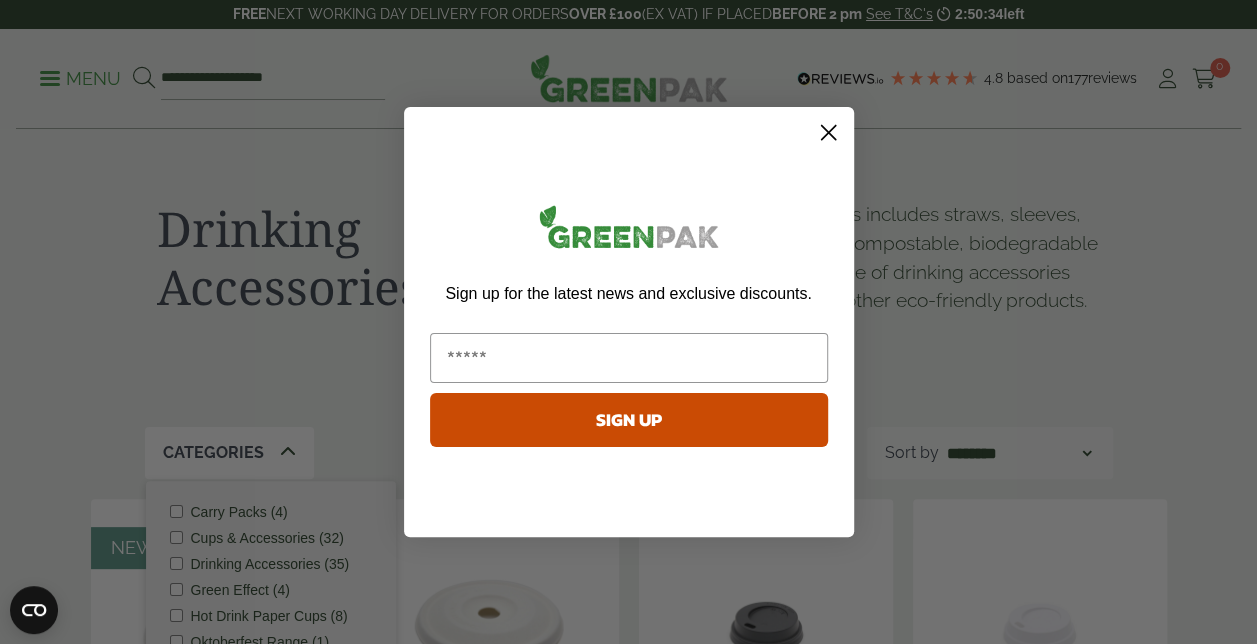 click on "Close dialog Sign up for the latest news and exclusive discounts. SIGN UP ******" at bounding box center (628, 322) 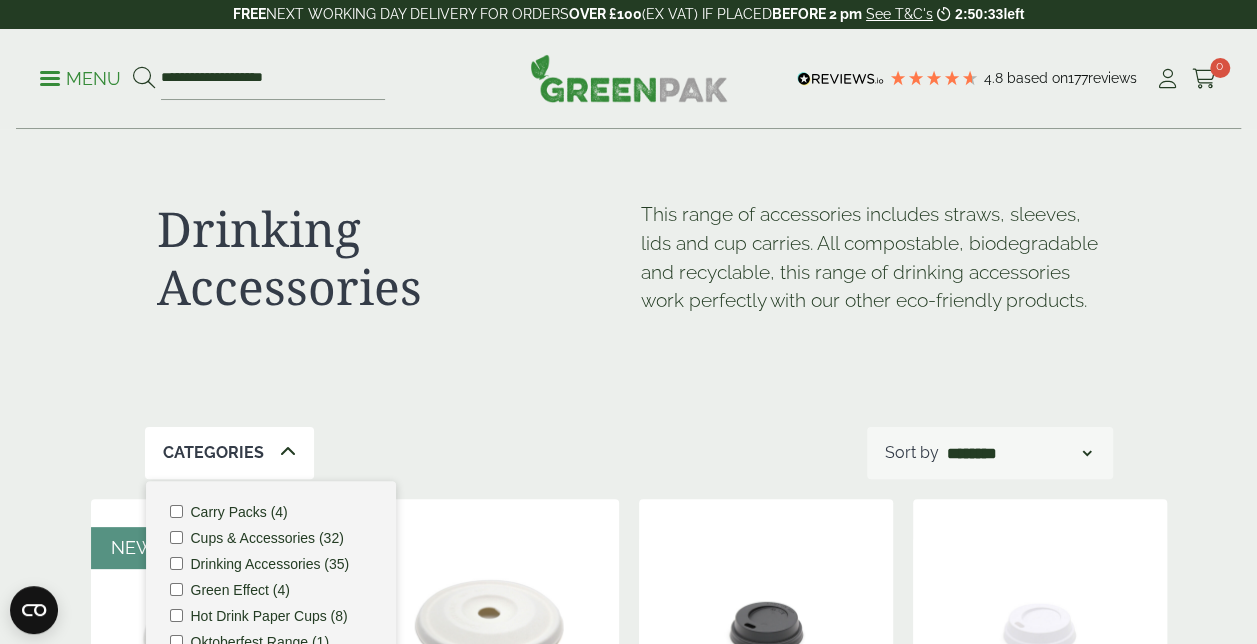click on "Cups & Accessories (32)" at bounding box center (267, 538) 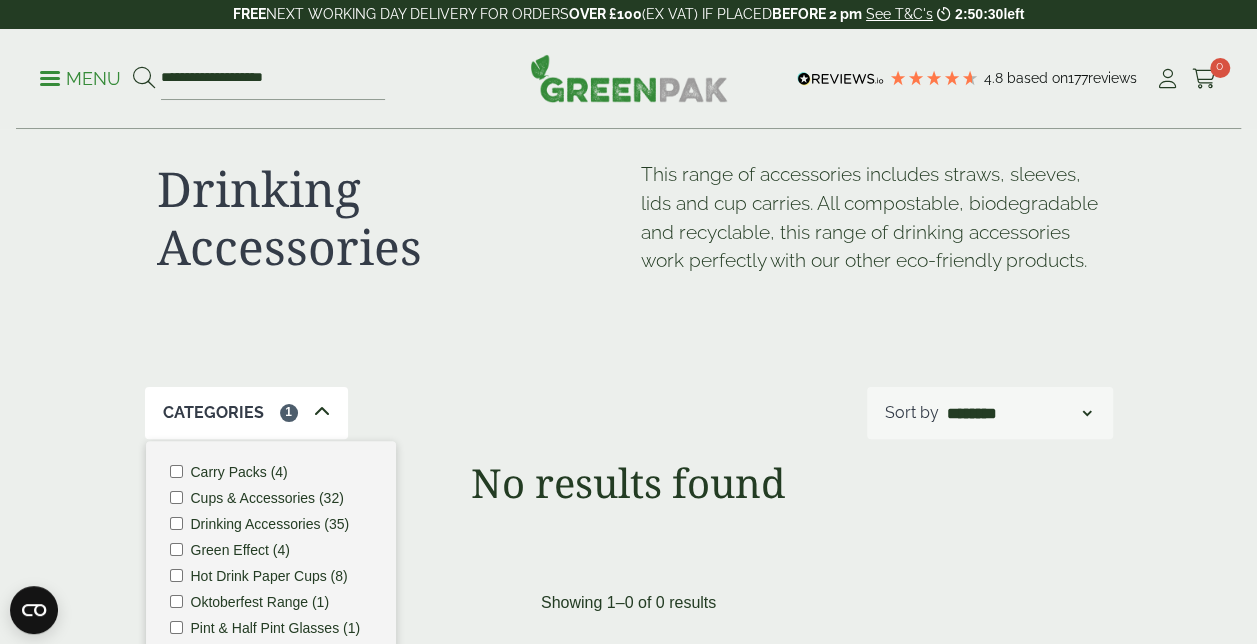 scroll, scrollTop: 41, scrollLeft: 0, axis: vertical 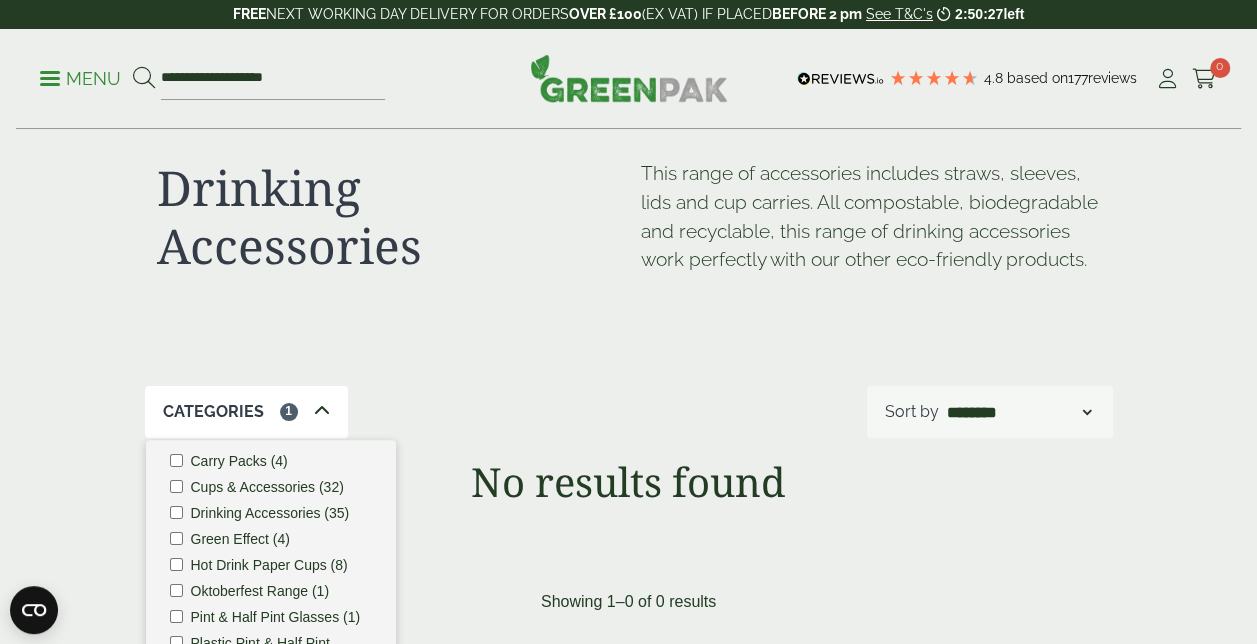 click on "Menu" at bounding box center [80, 79] 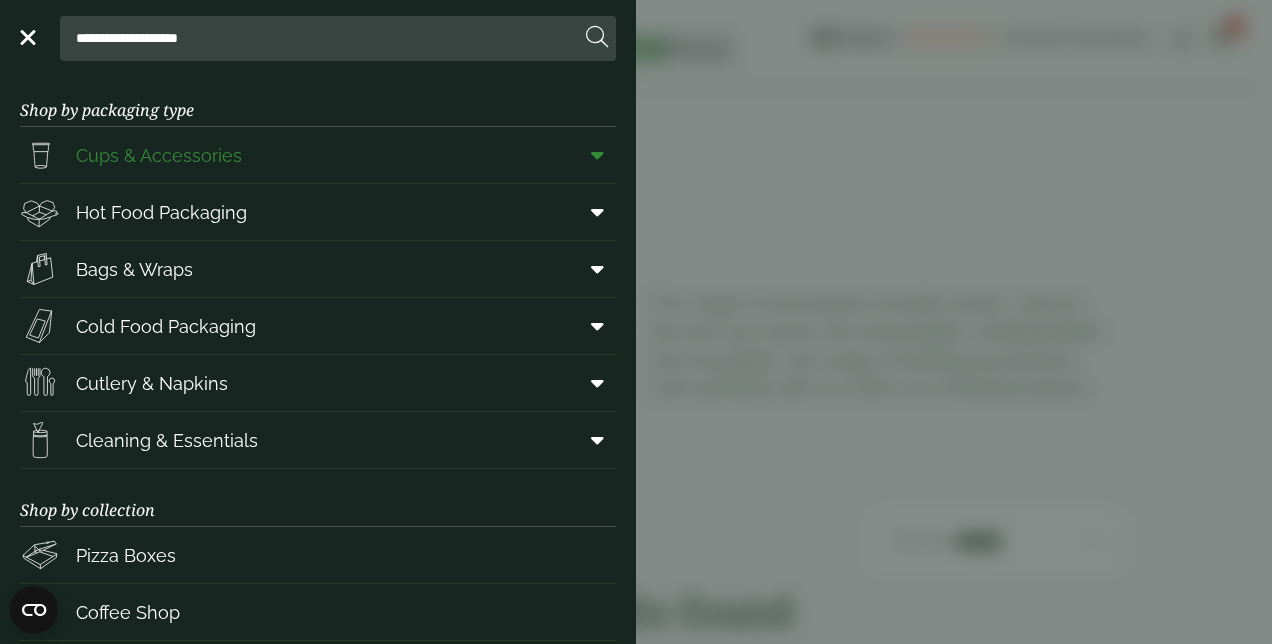 click on "Cups & Accessories" at bounding box center [159, 155] 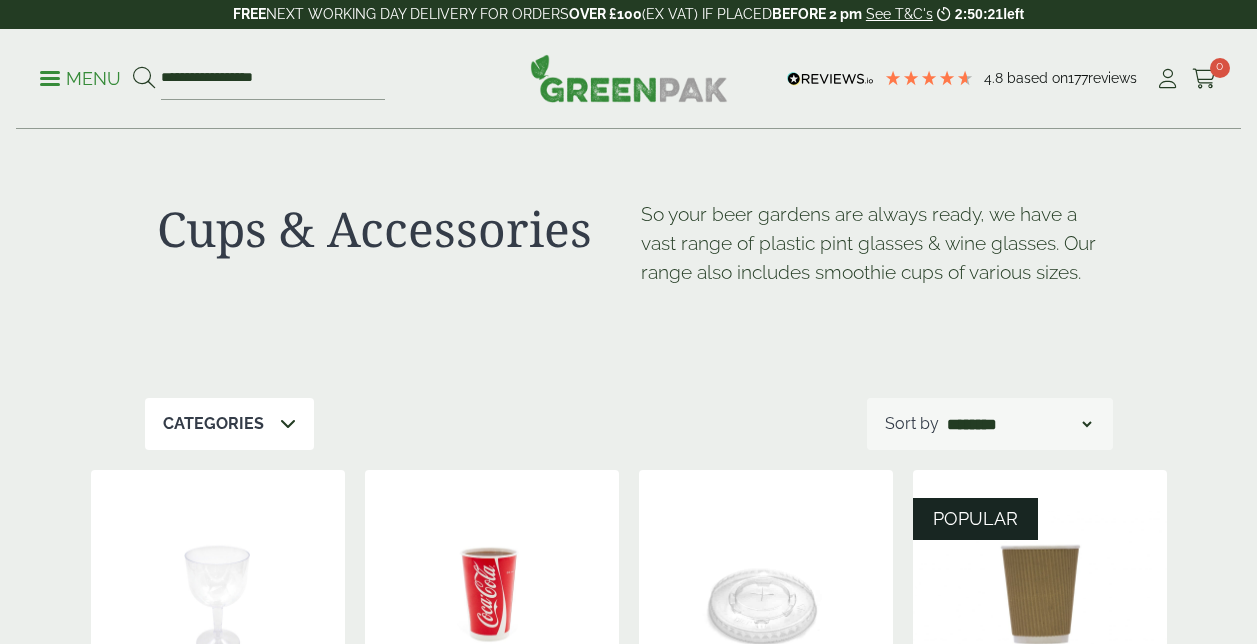 scroll, scrollTop: 417, scrollLeft: 0, axis: vertical 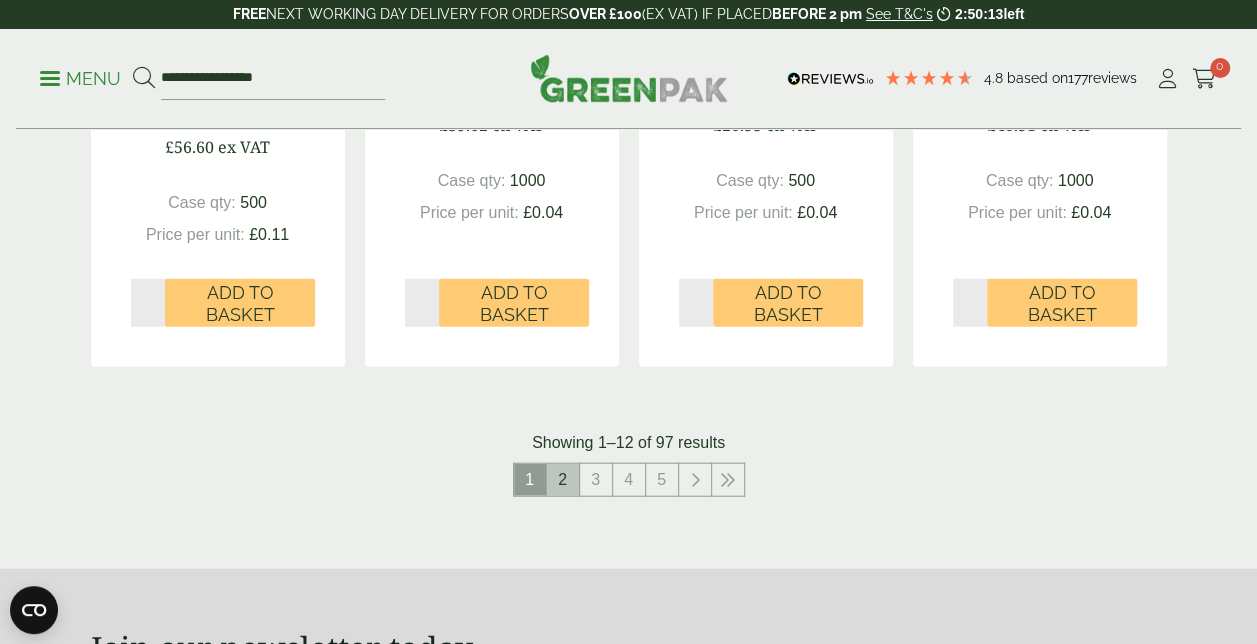 click on "2" at bounding box center [563, 480] 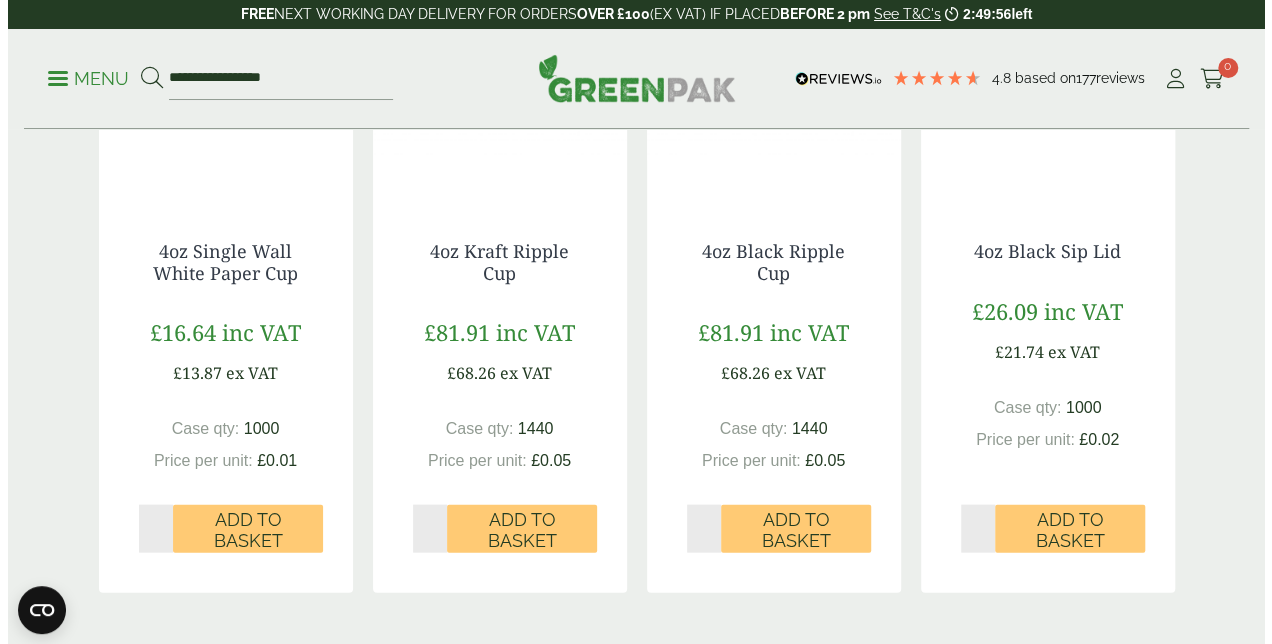 scroll, scrollTop: 1886, scrollLeft: 0, axis: vertical 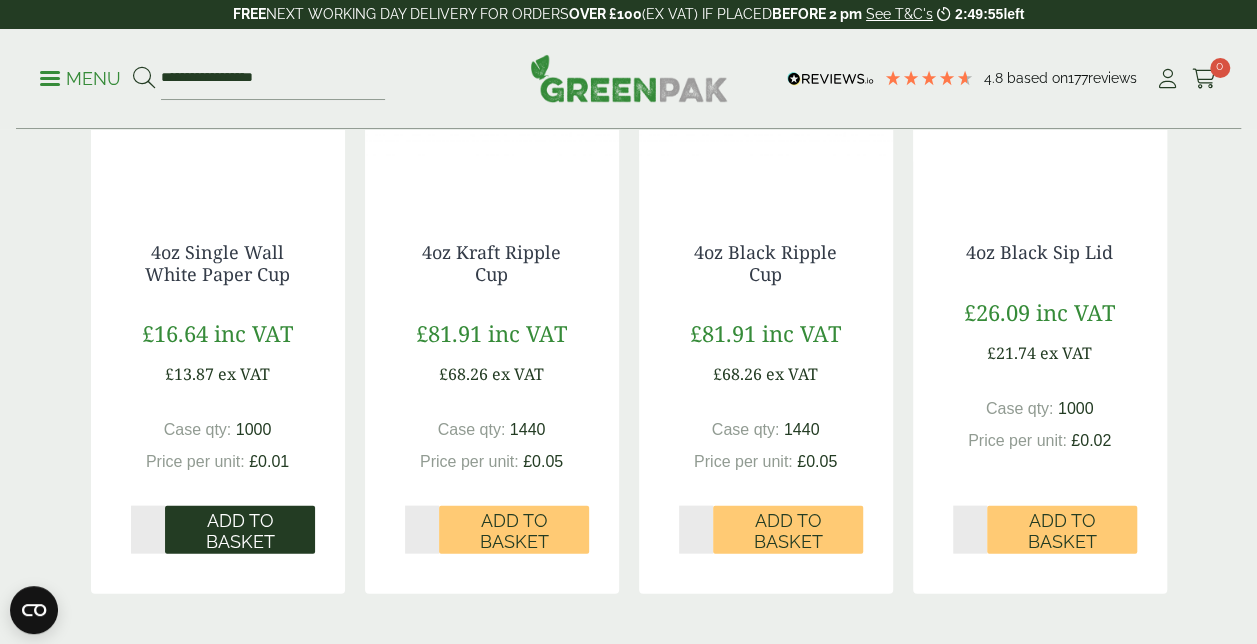 click on "Add to Basket" at bounding box center (240, 531) 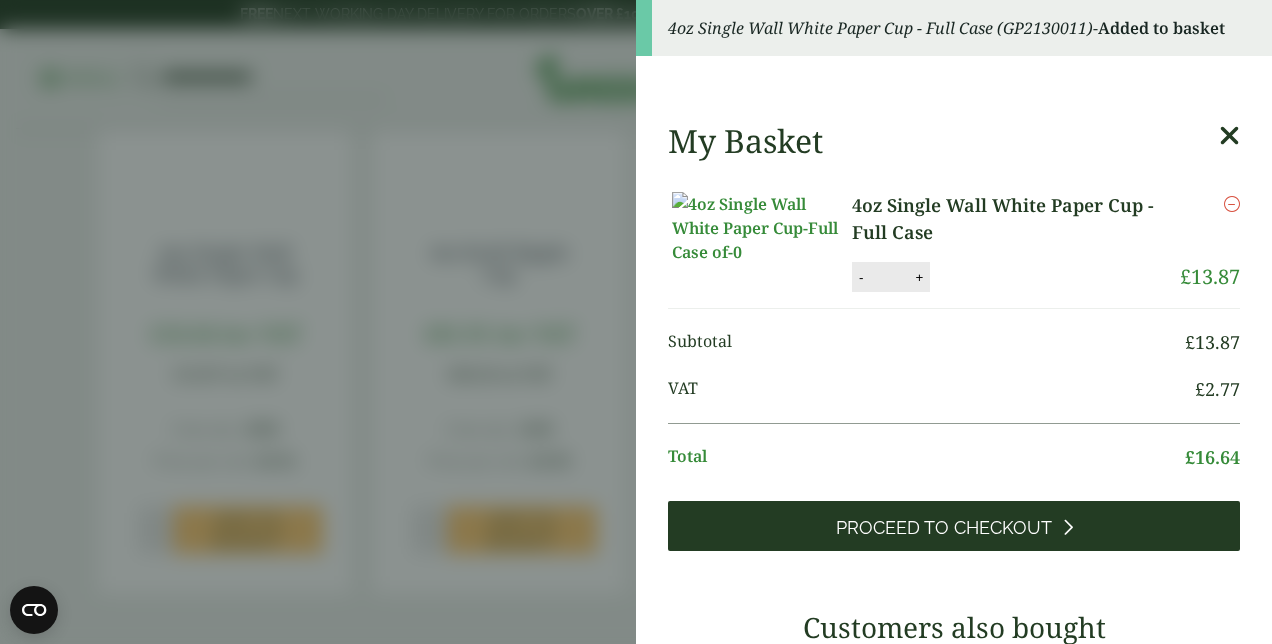 click on "Proceed to Checkout" at bounding box center [954, 526] 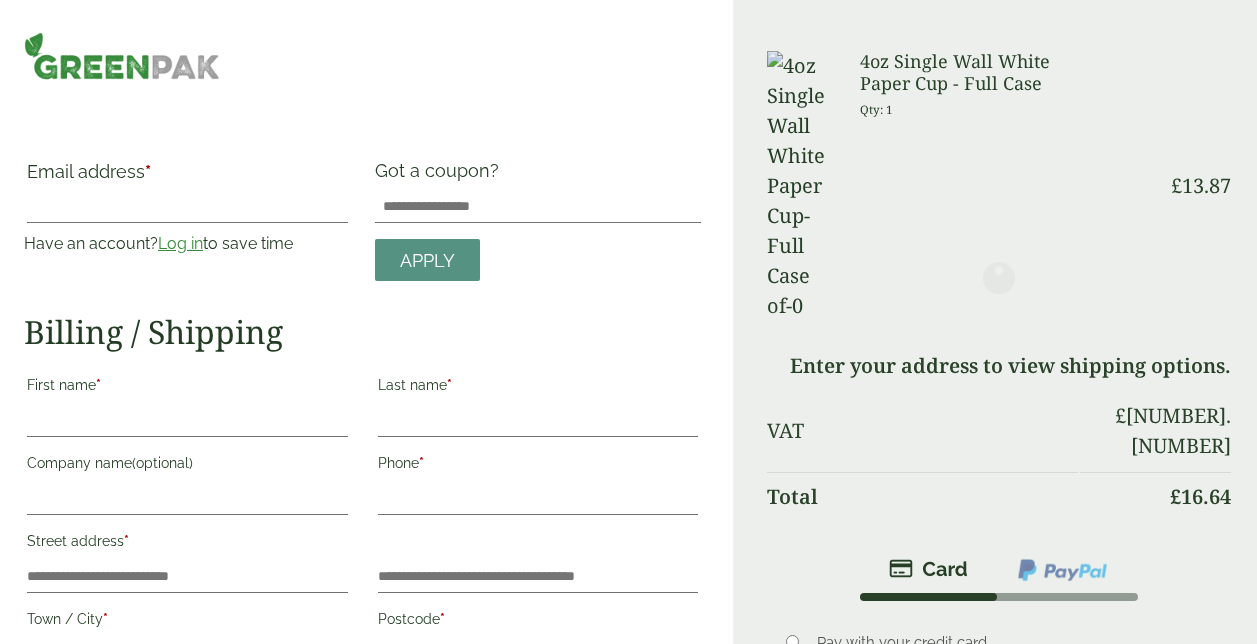 scroll, scrollTop: 0, scrollLeft: 0, axis: both 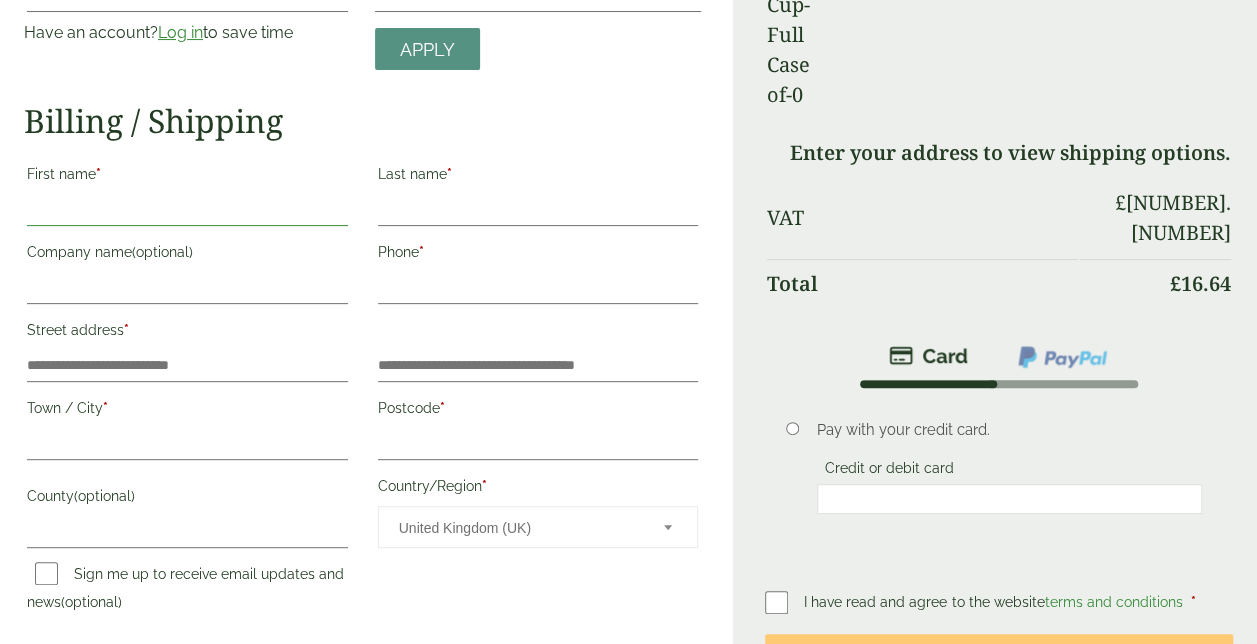 click on "First name  *" at bounding box center (187, 210) 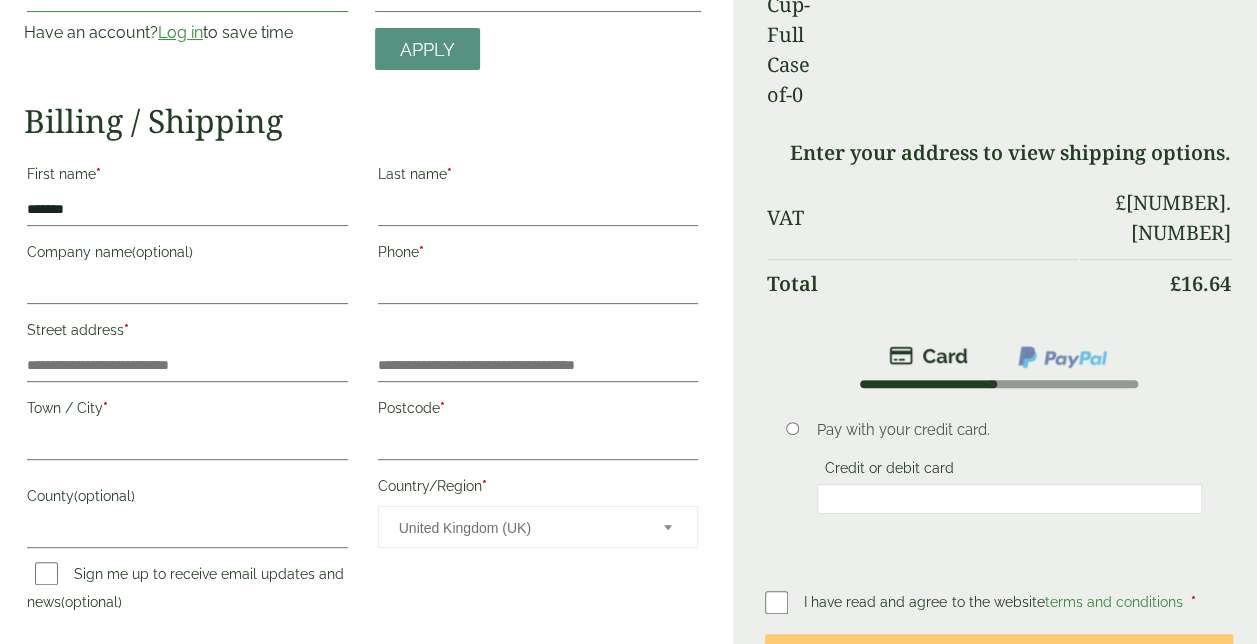type on "**********" 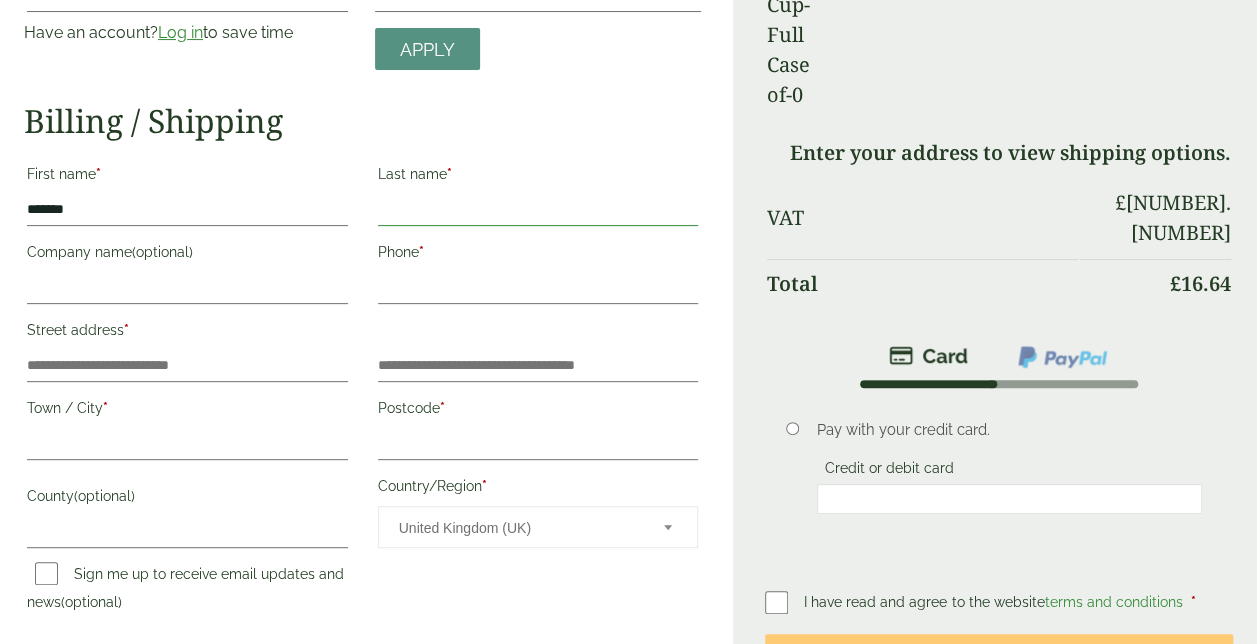 type on "****" 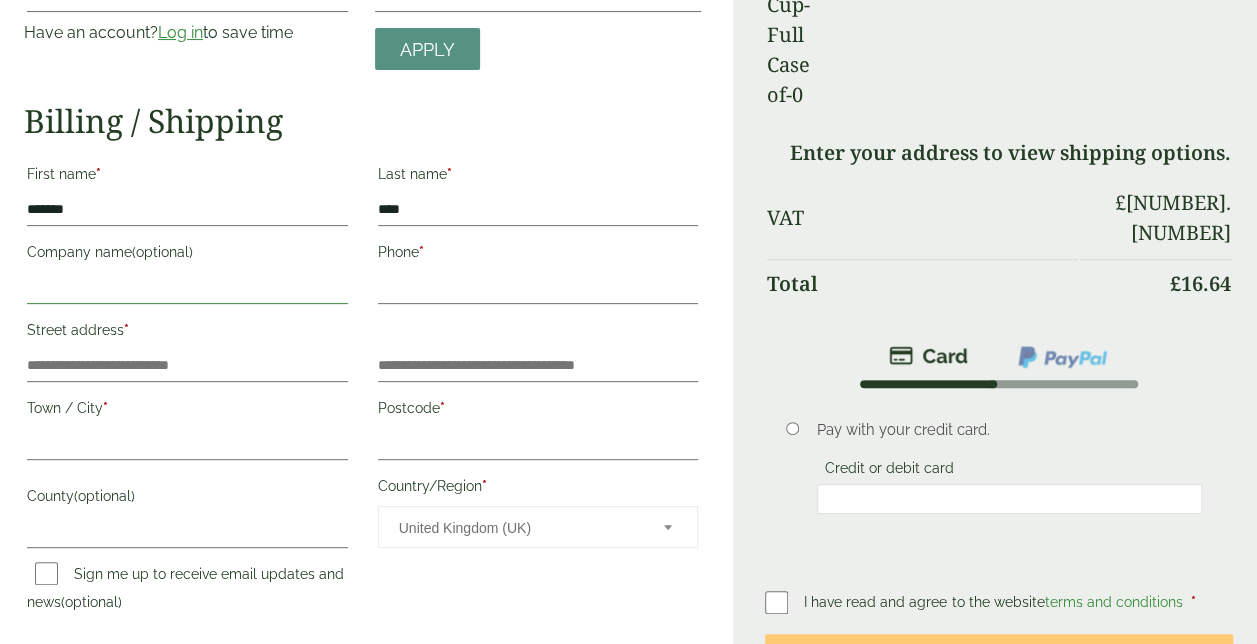 type on "**********" 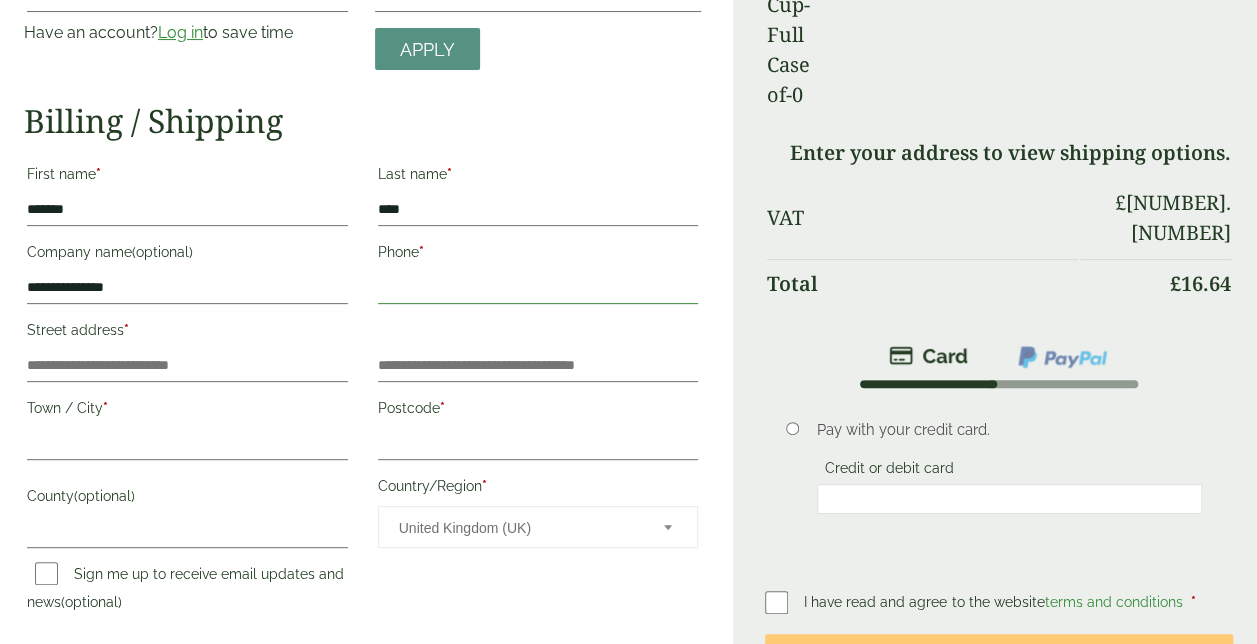 type on "**********" 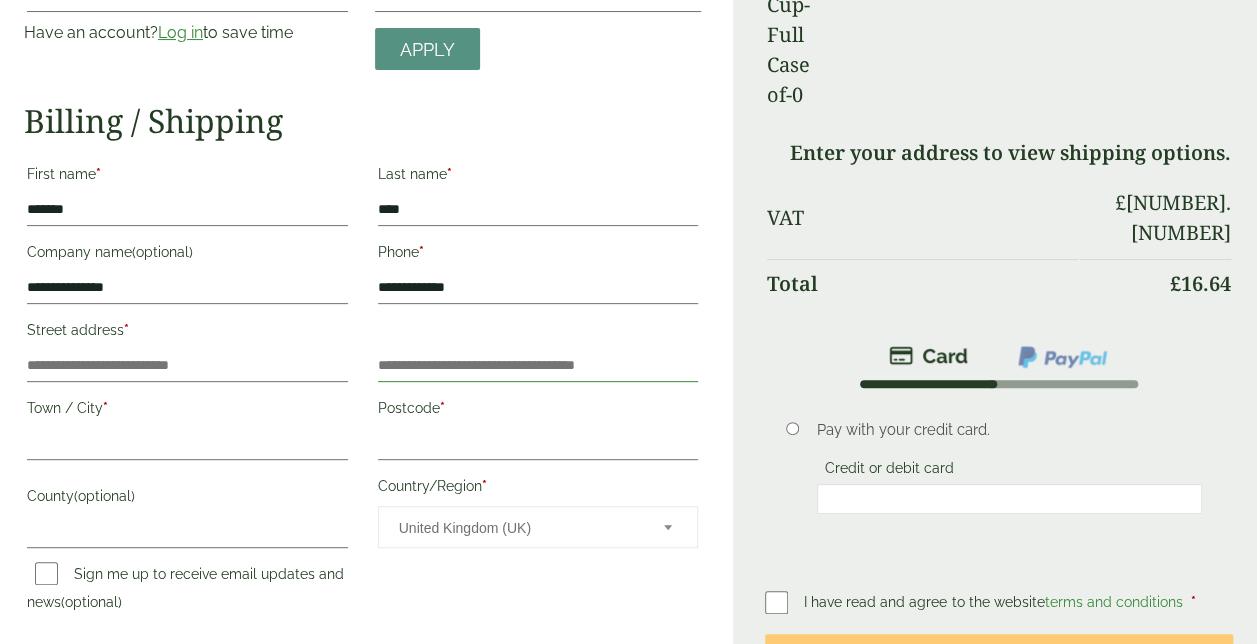 type on "**********" 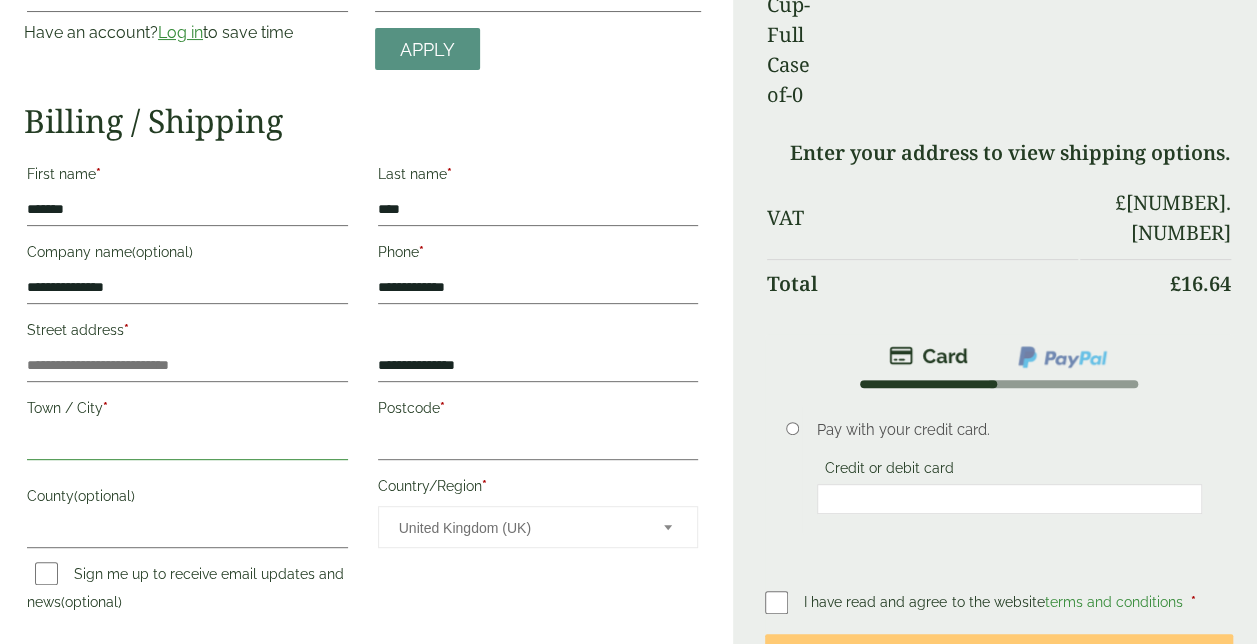 type on "**********" 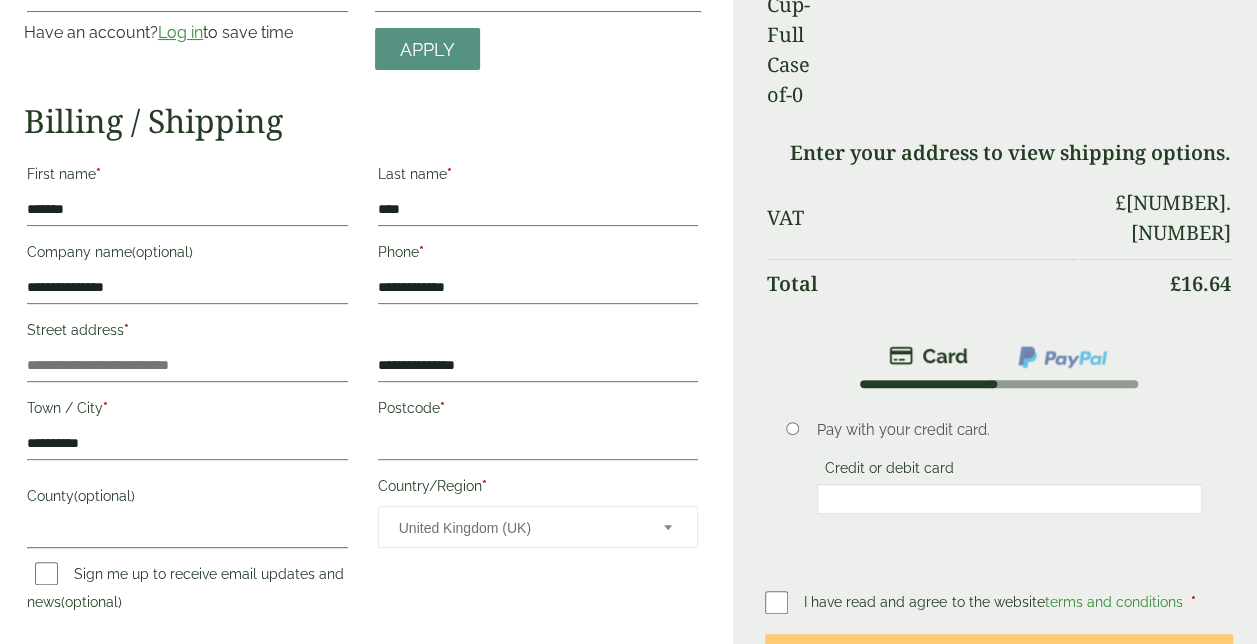 type on "*********" 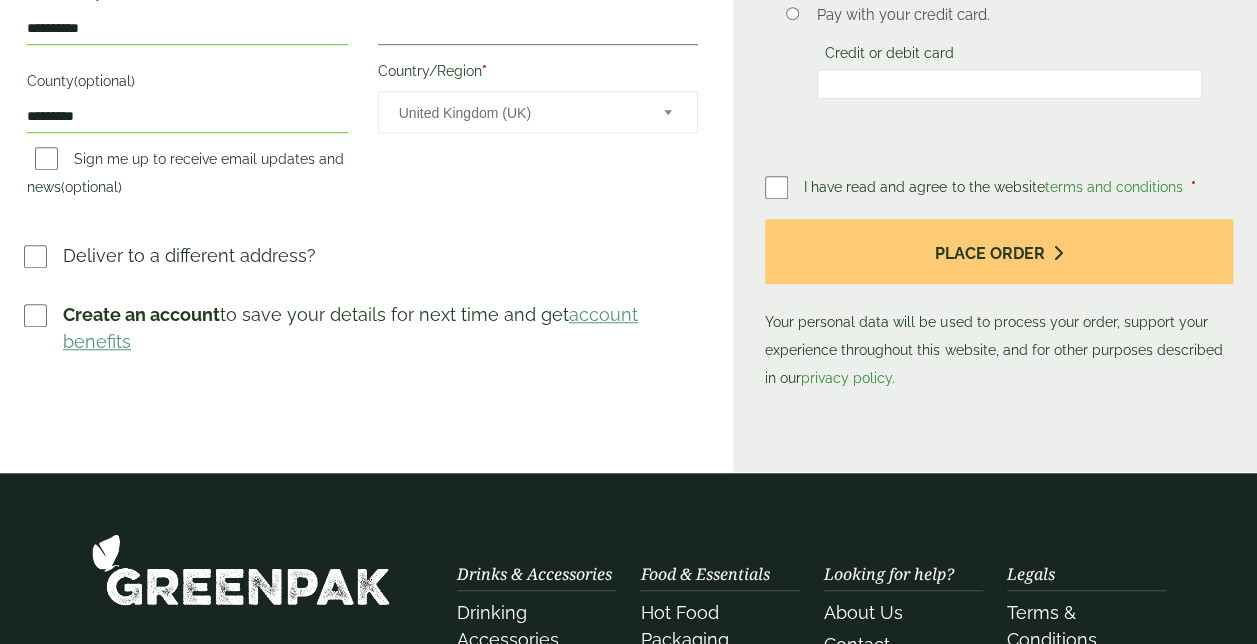 scroll, scrollTop: 629, scrollLeft: 0, axis: vertical 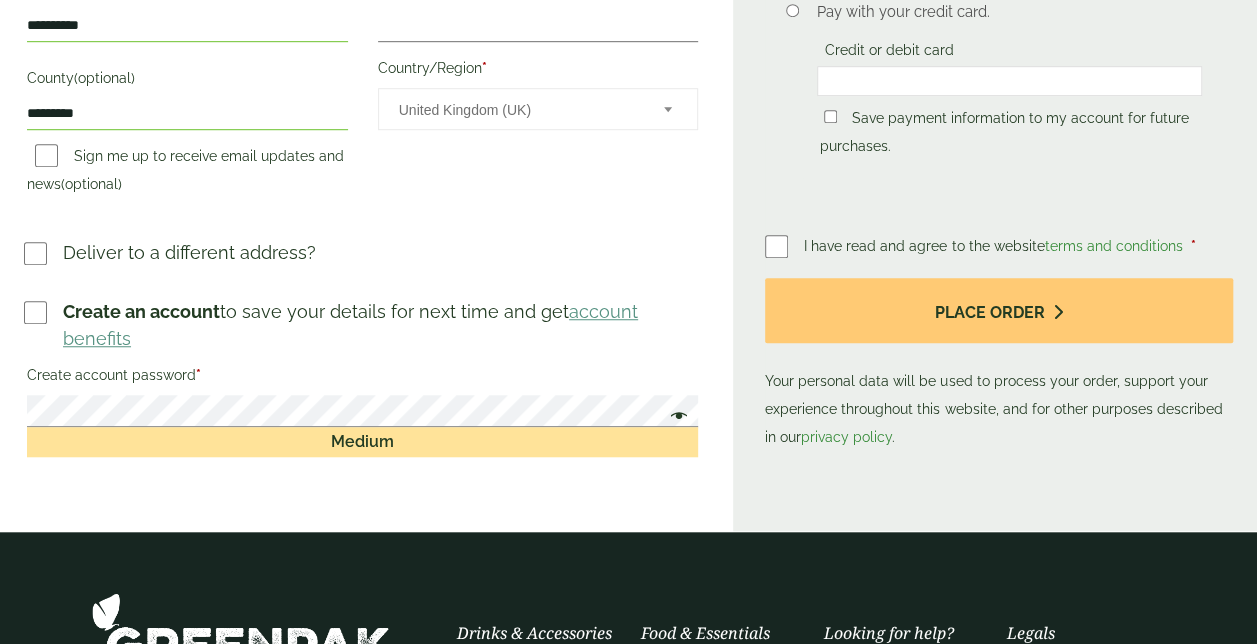 click at bounding box center [674, 418] 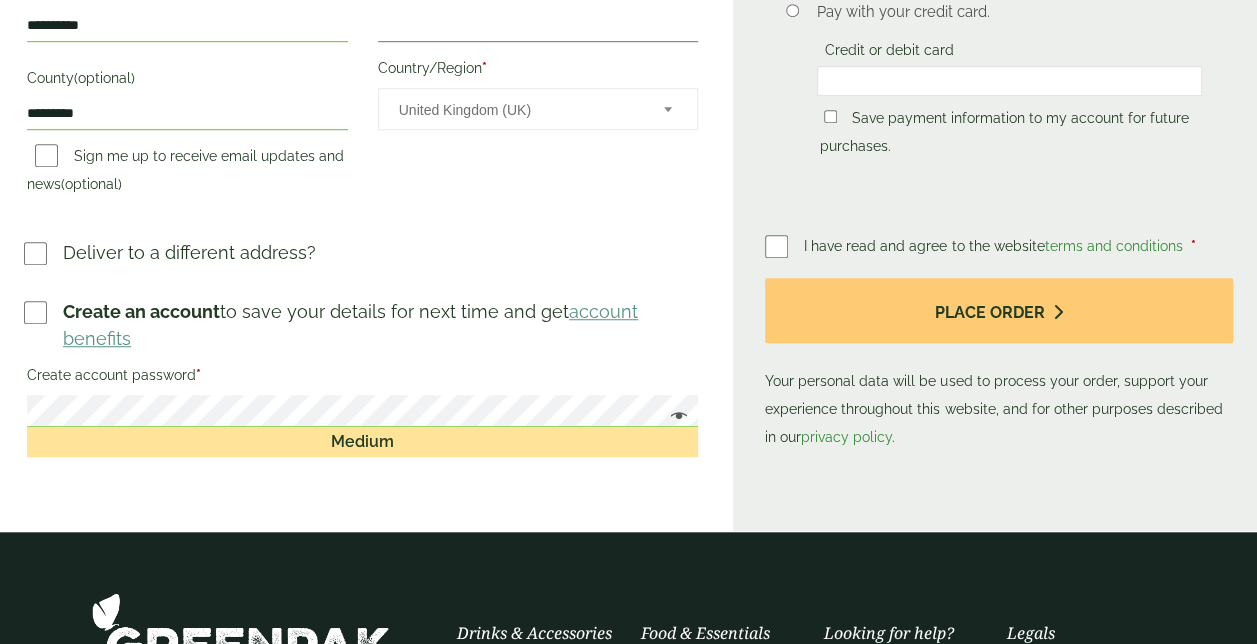 click at bounding box center [674, 418] 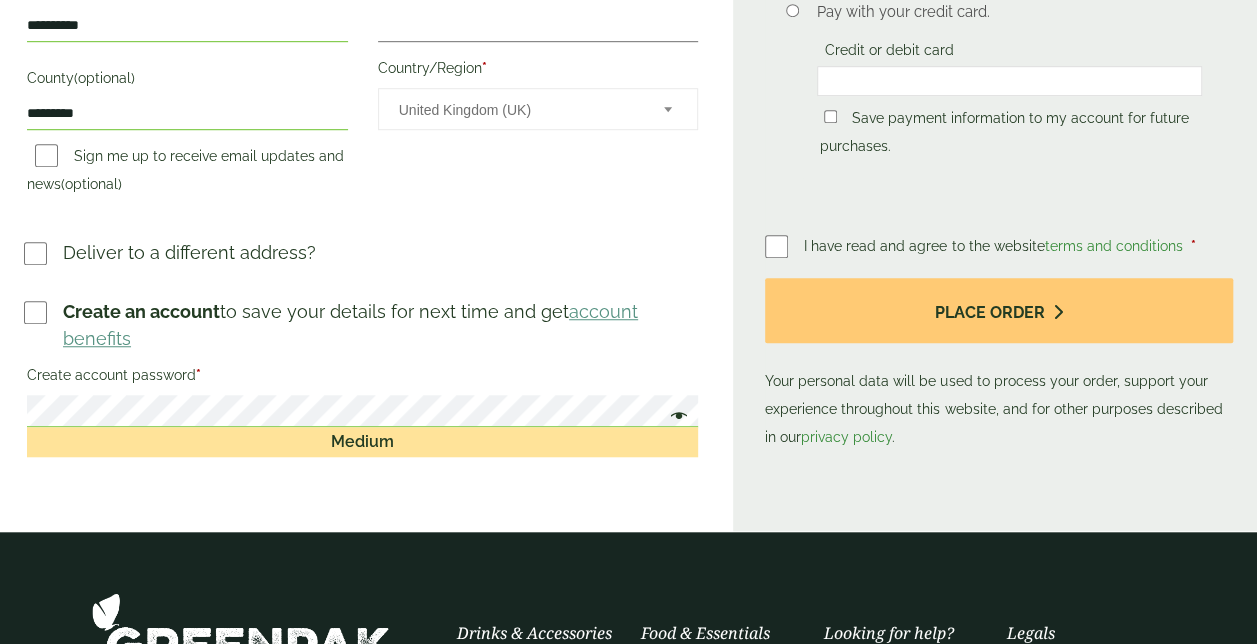click at bounding box center [674, 418] 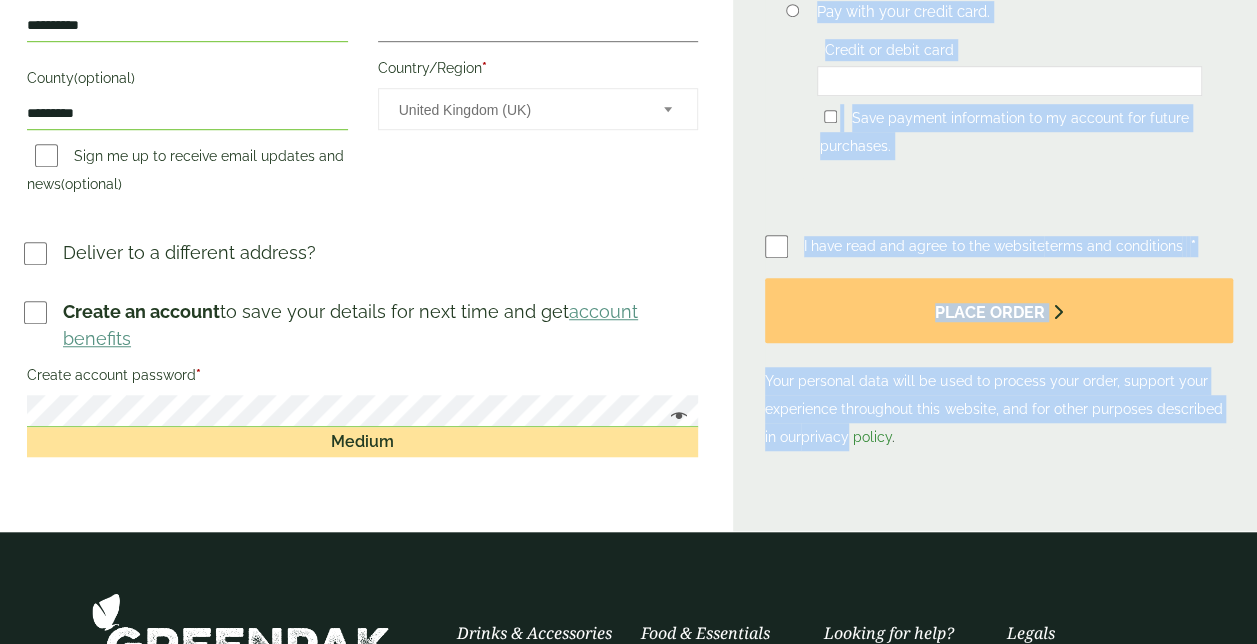 drag, startPoint x: 673, startPoint y: 410, endPoint x: 793, endPoint y: 395, distance: 120.93387 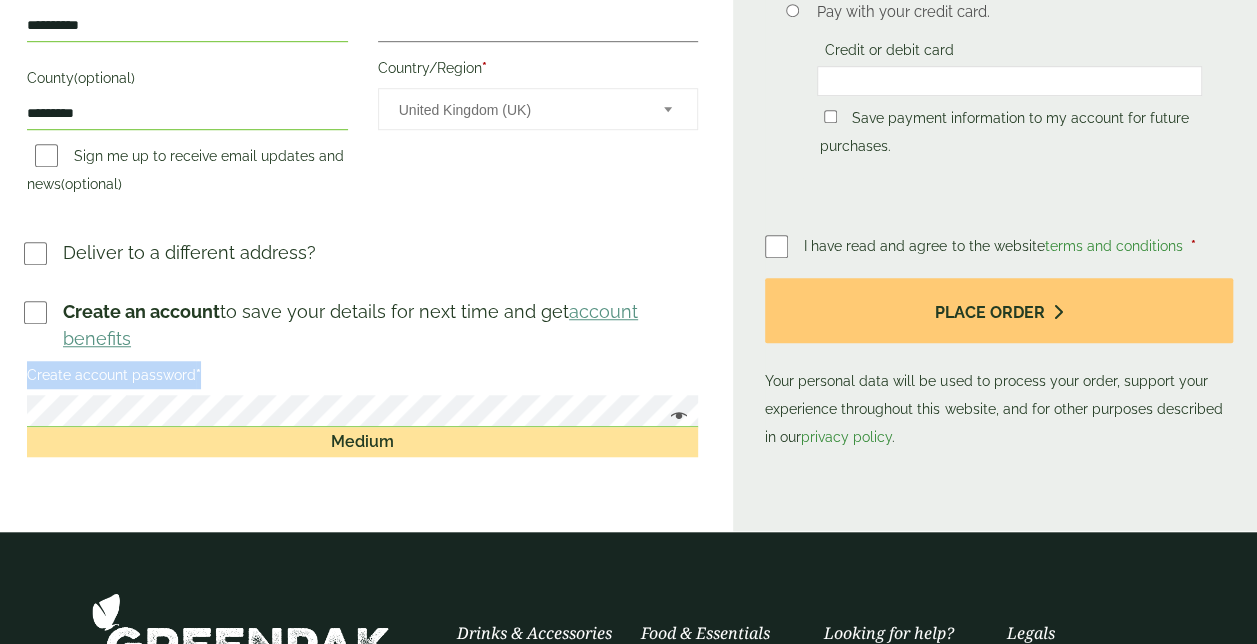 drag, startPoint x: 793, startPoint y: 395, endPoint x: 692, endPoint y: 356, distance: 108.26819 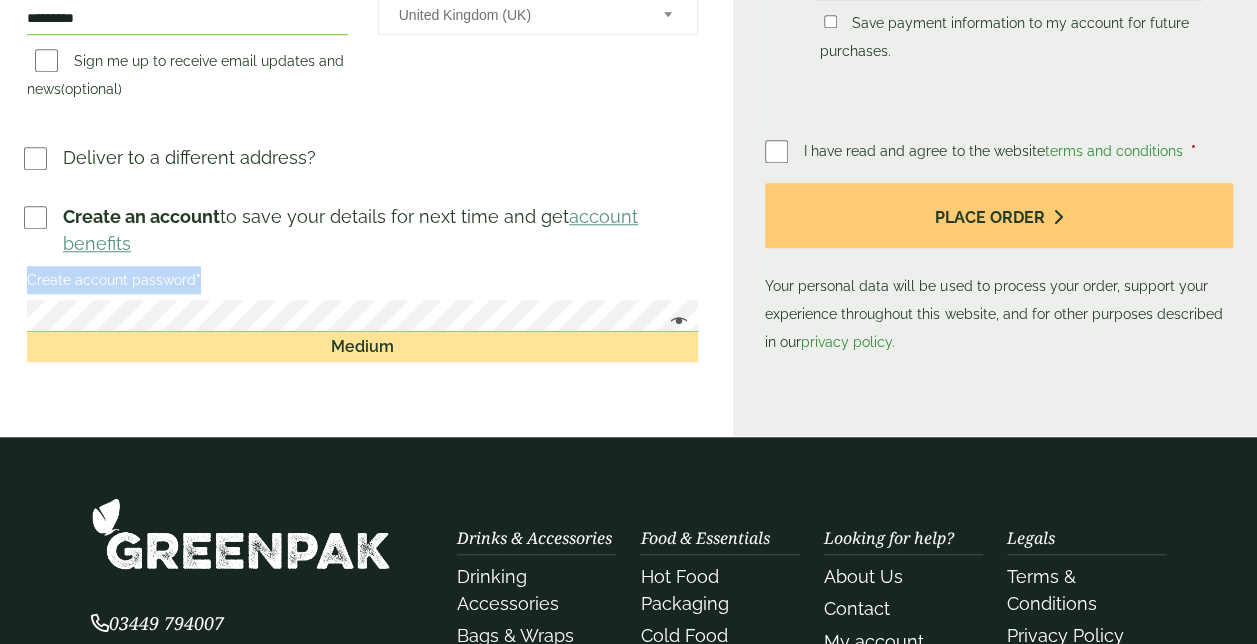 scroll, scrollTop: 729, scrollLeft: 0, axis: vertical 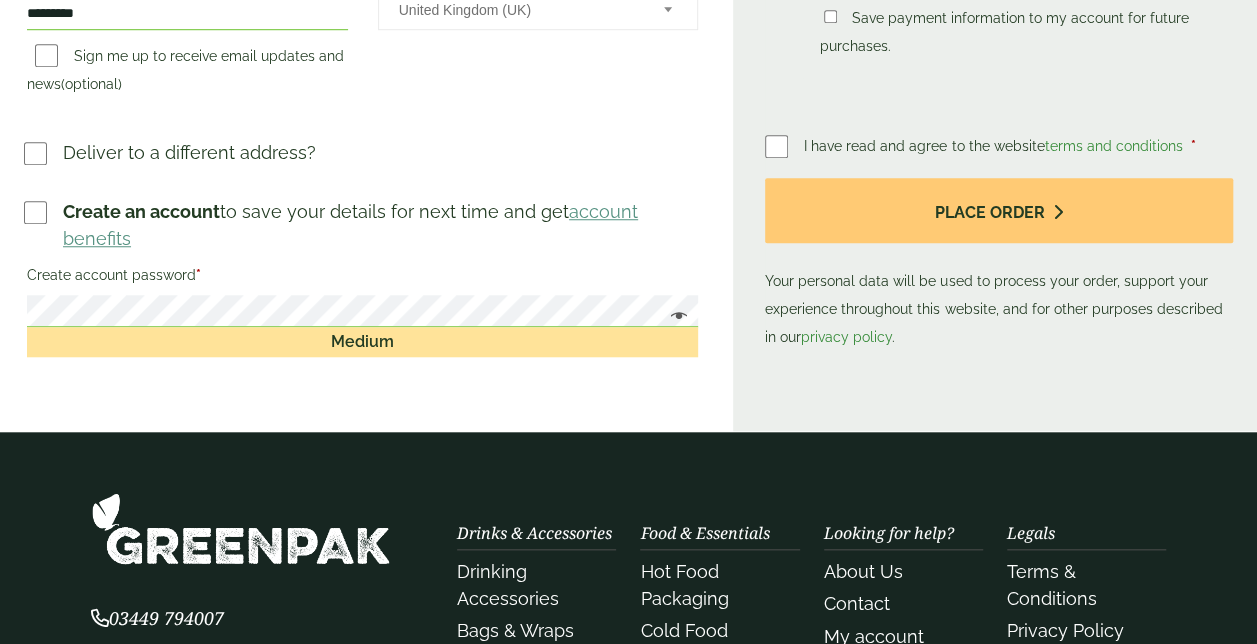 click at bounding box center (674, 318) 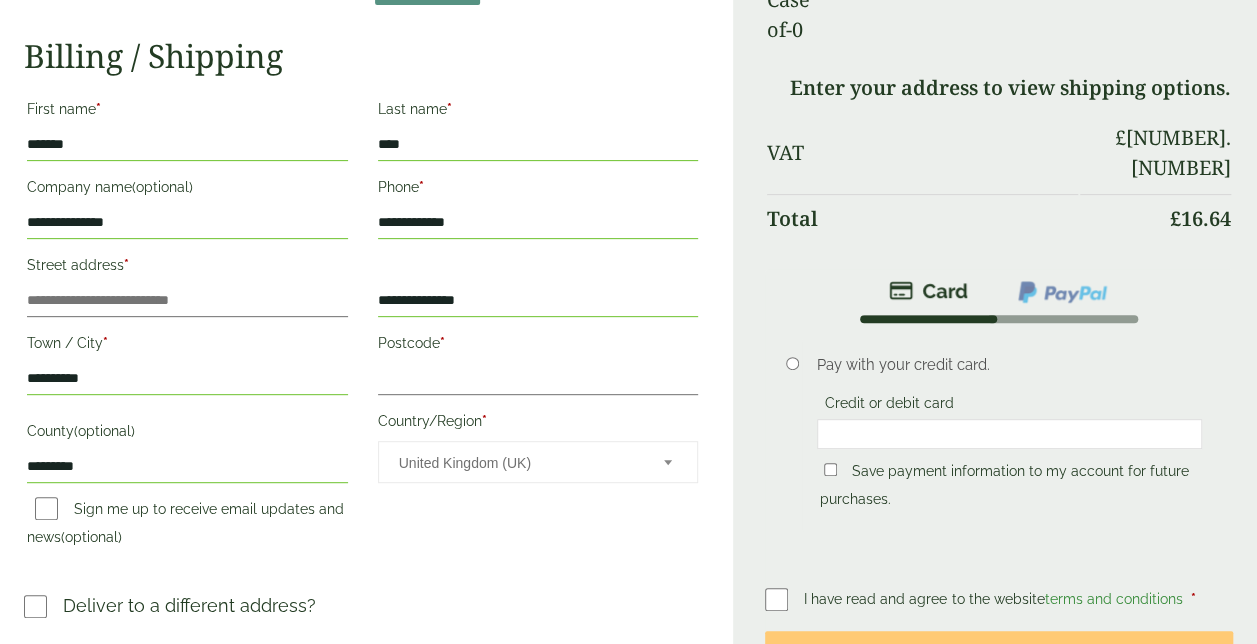 scroll, scrollTop: 313, scrollLeft: 0, axis: vertical 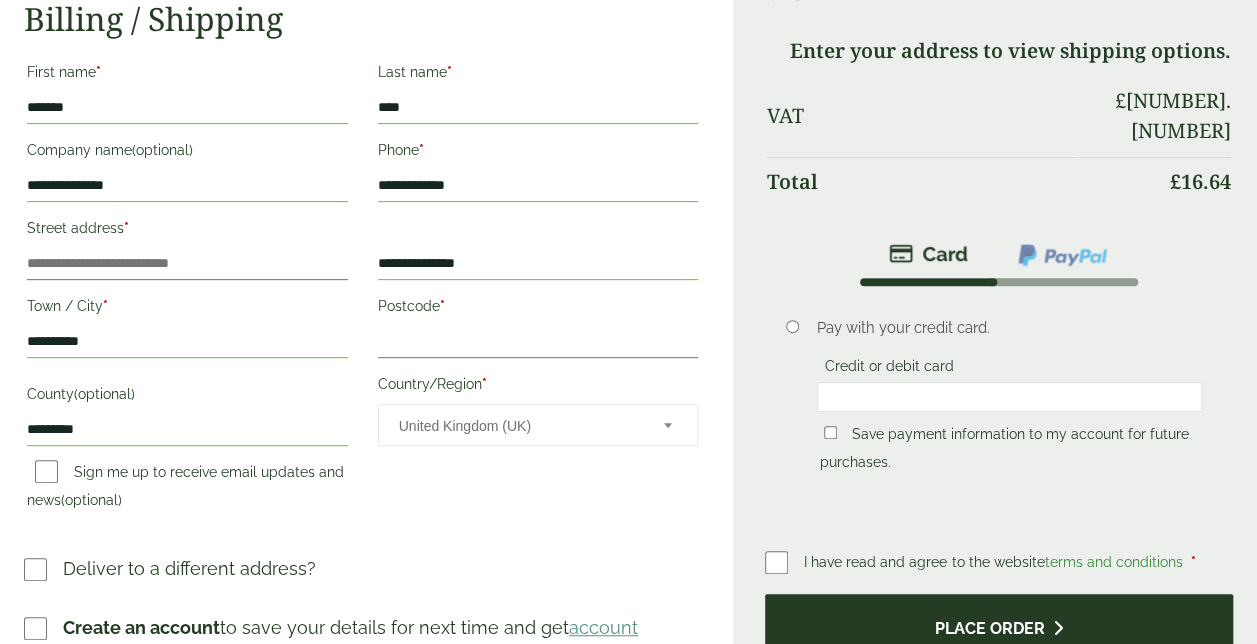 click on "Place order" at bounding box center [999, 626] 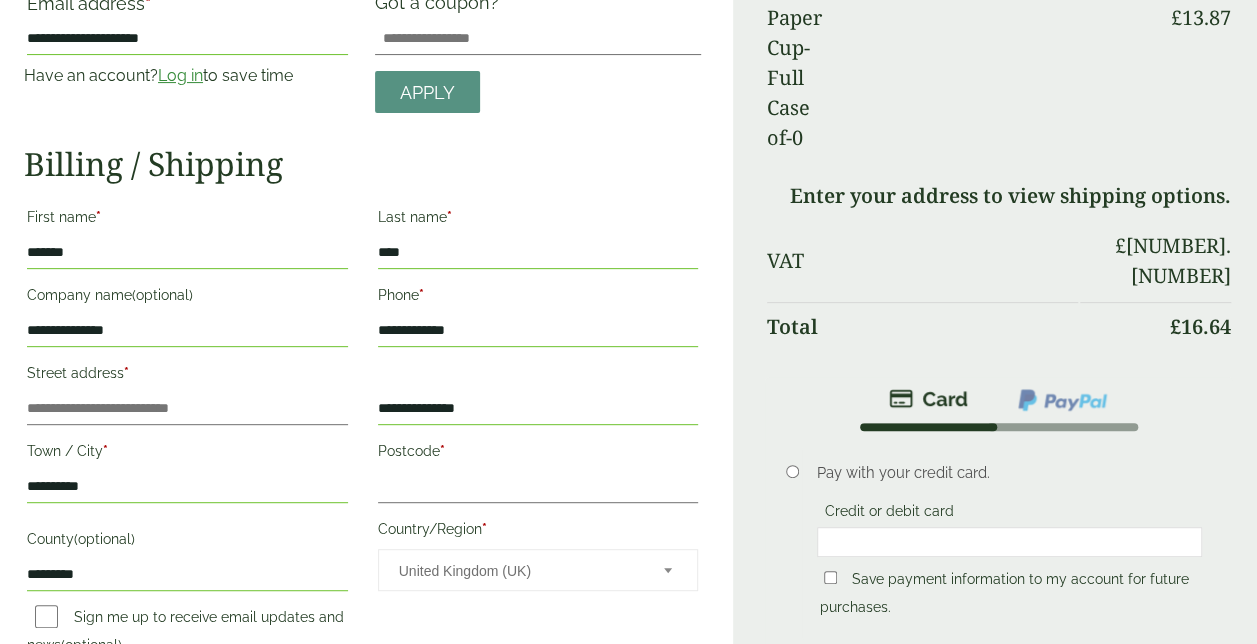 scroll, scrollTop: 267, scrollLeft: 0, axis: vertical 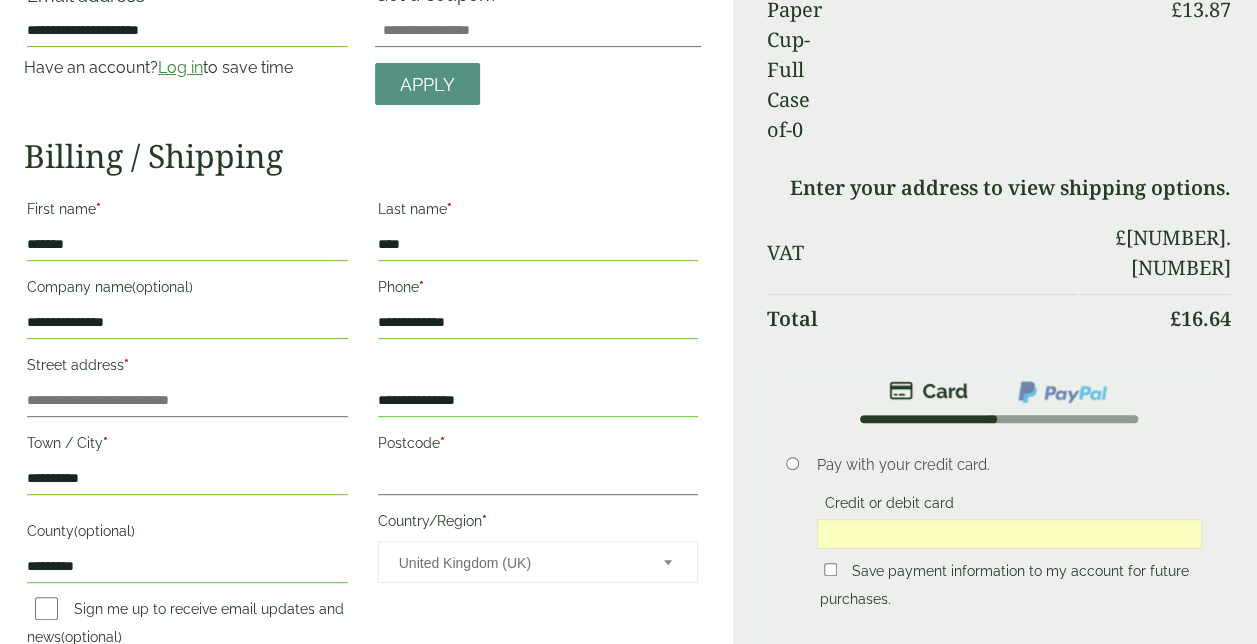 click on "Place order" at bounding box center (999, 763) 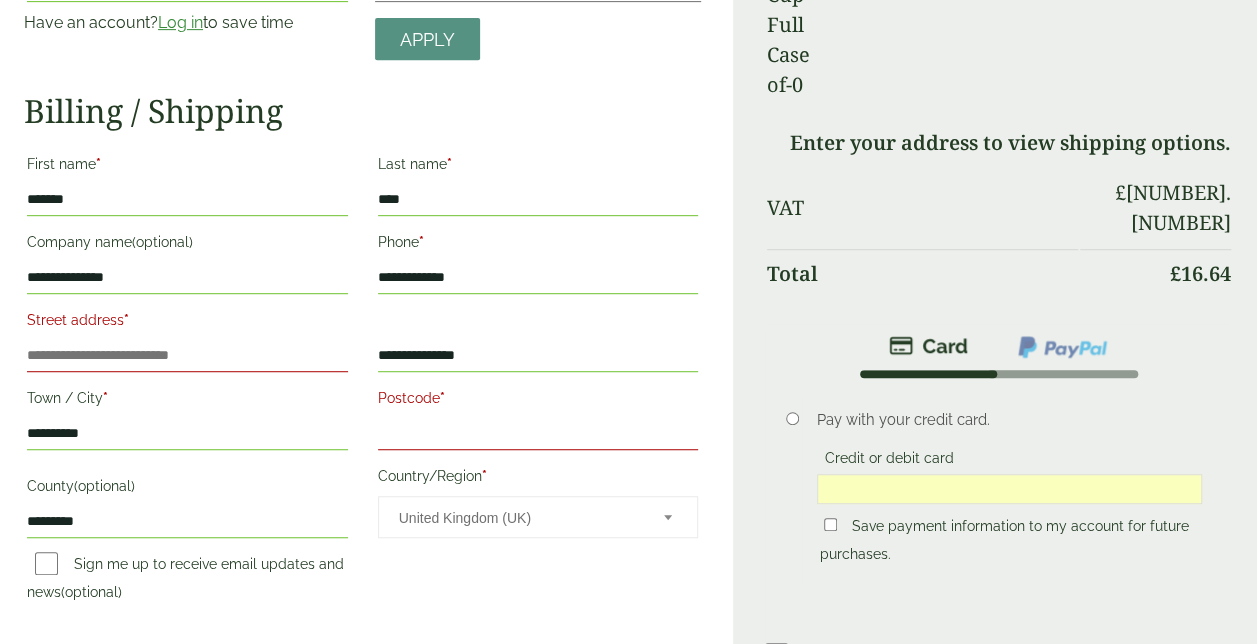 scroll, scrollTop: 462, scrollLeft: 0, axis: vertical 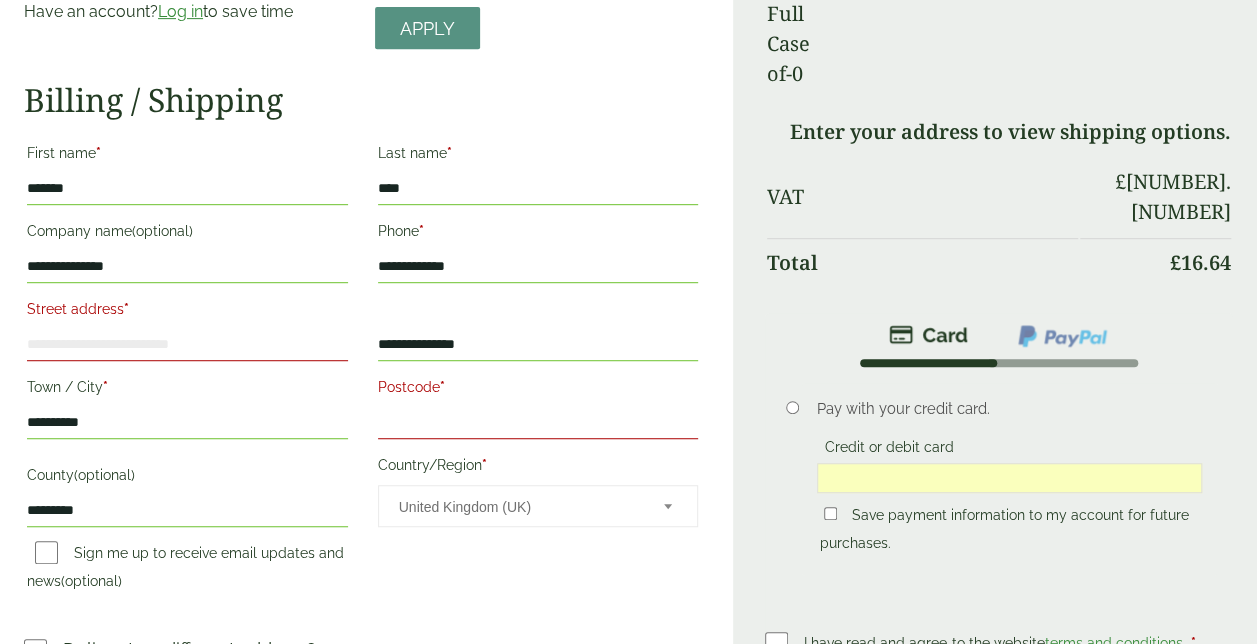 click on "Street address  *" at bounding box center [187, 345] 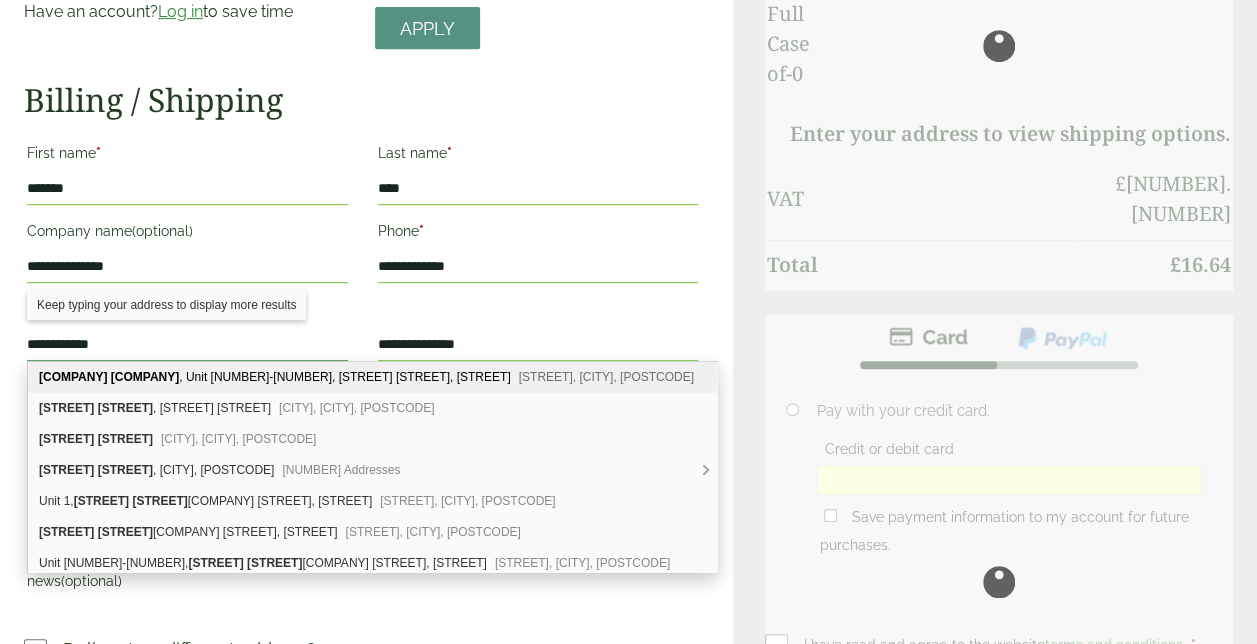 click on "**********" at bounding box center [187, 345] 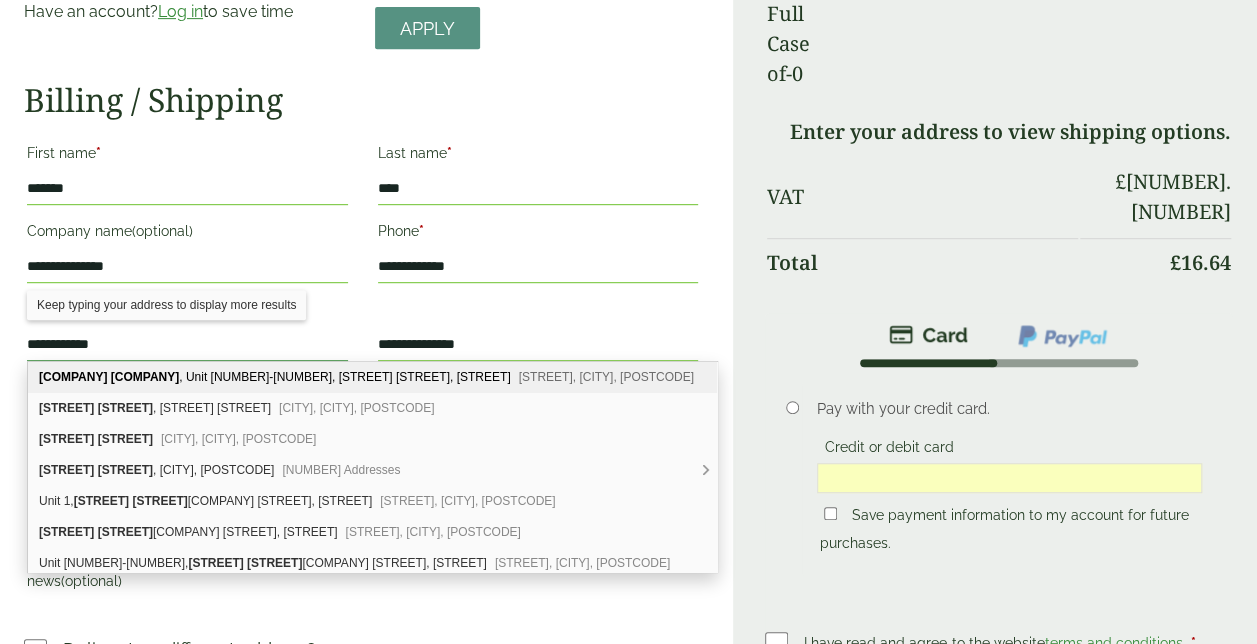 click on "**********" at bounding box center [187, 345] 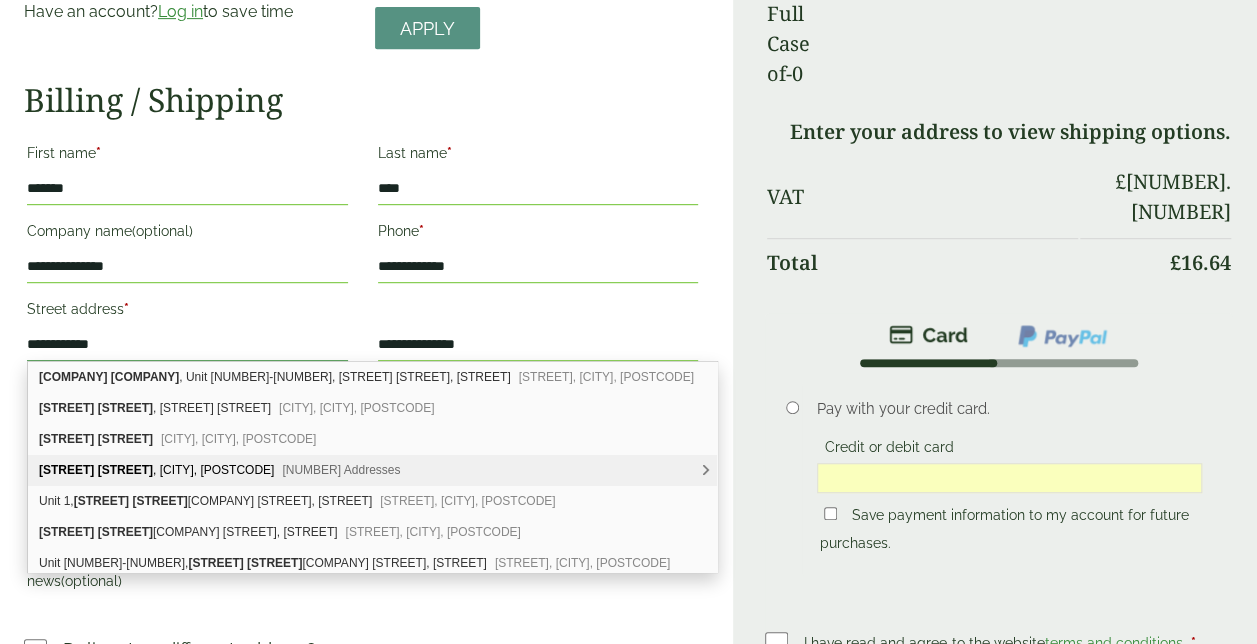 scroll, scrollTop: 2, scrollLeft: 0, axis: vertical 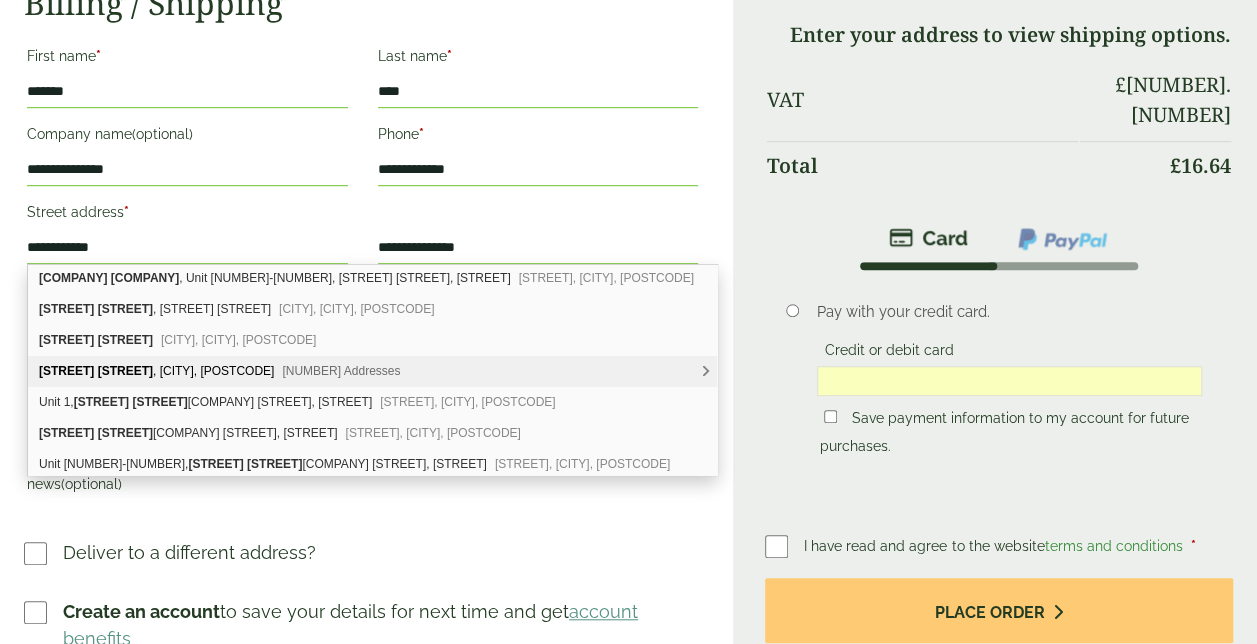 click on "[STREET] Farm , [CITY], [POSTCODE] - 394 Addresses" at bounding box center (372, 371) 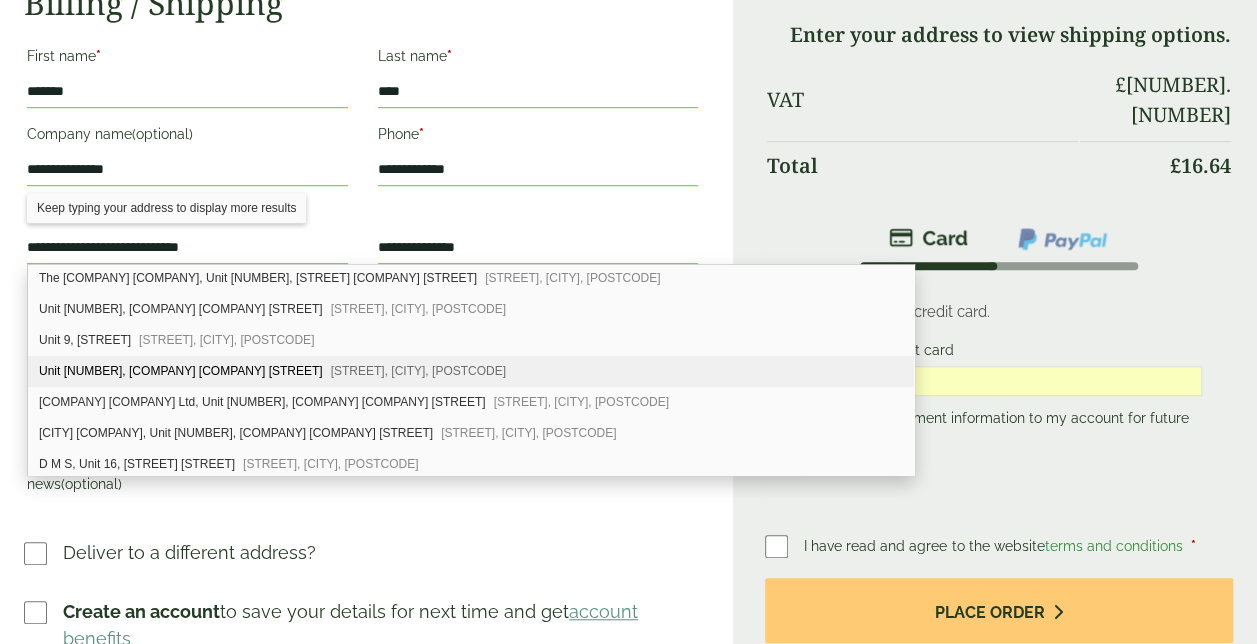 scroll, scrollTop: 0, scrollLeft: 0, axis: both 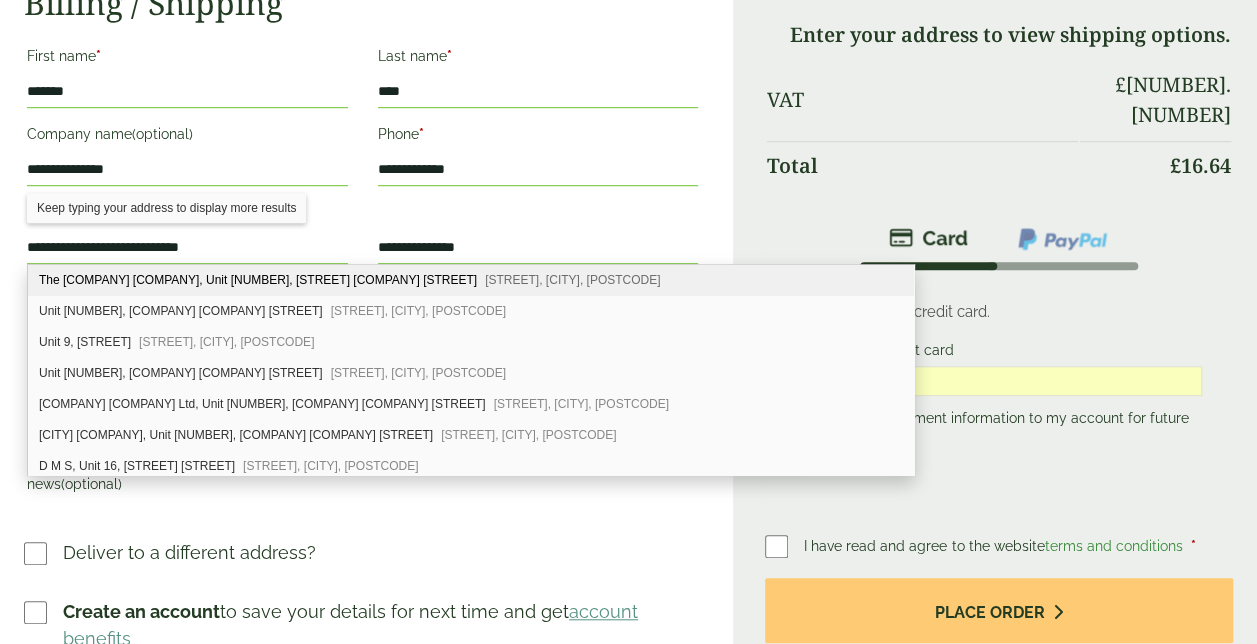 click on "**********" at bounding box center (187, 248) 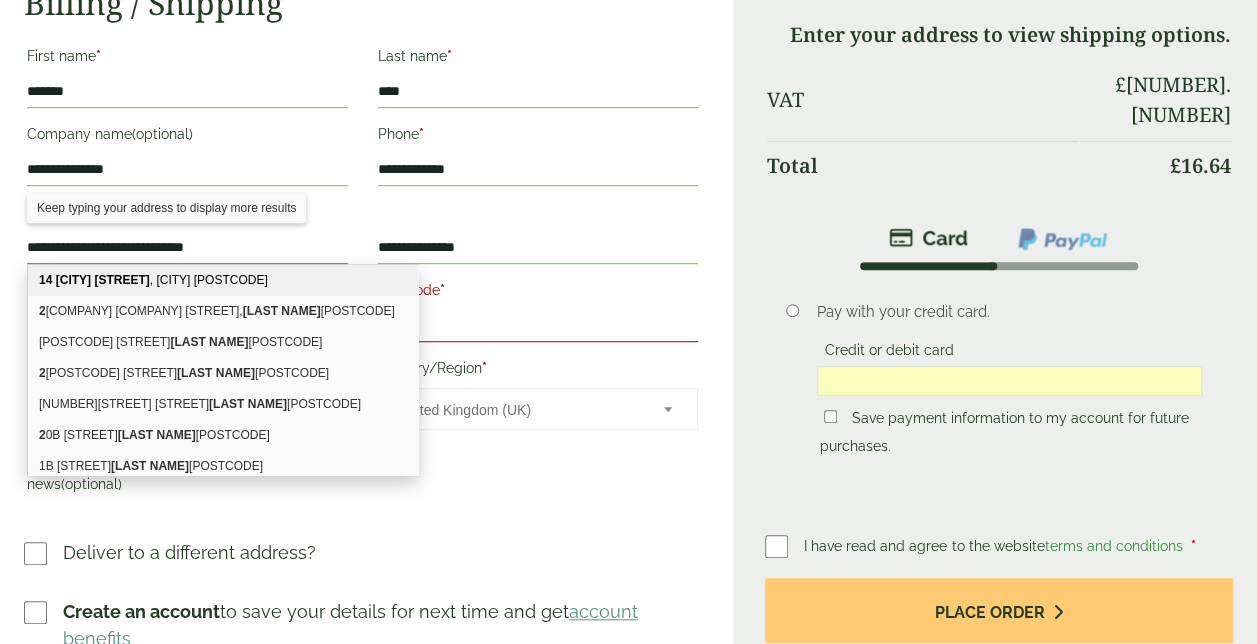 drag, startPoint x: 251, startPoint y: 246, endPoint x: 200, endPoint y: 234, distance: 52.392746 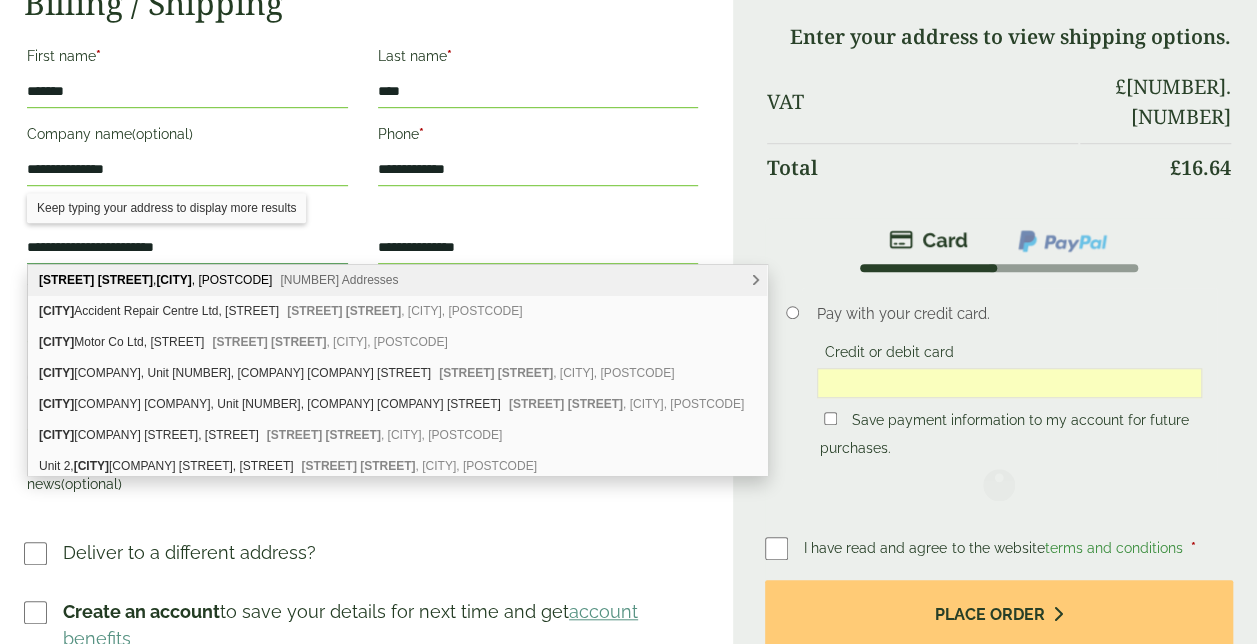type on "**********" 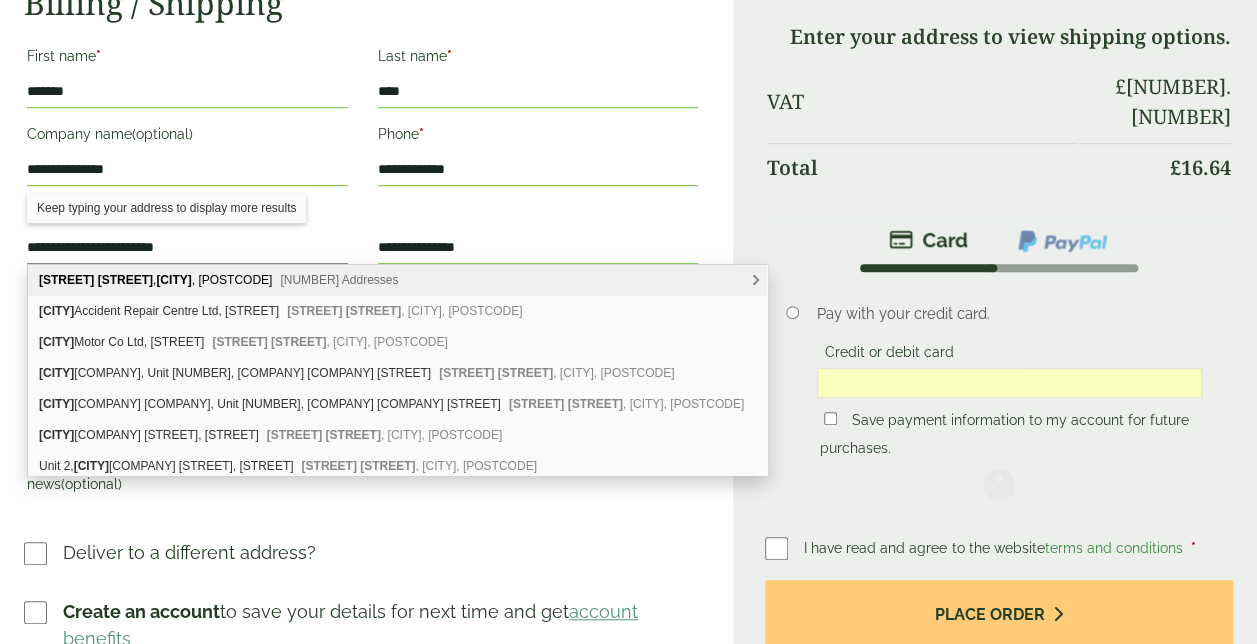 click on "Street address  *" at bounding box center (187, 215) 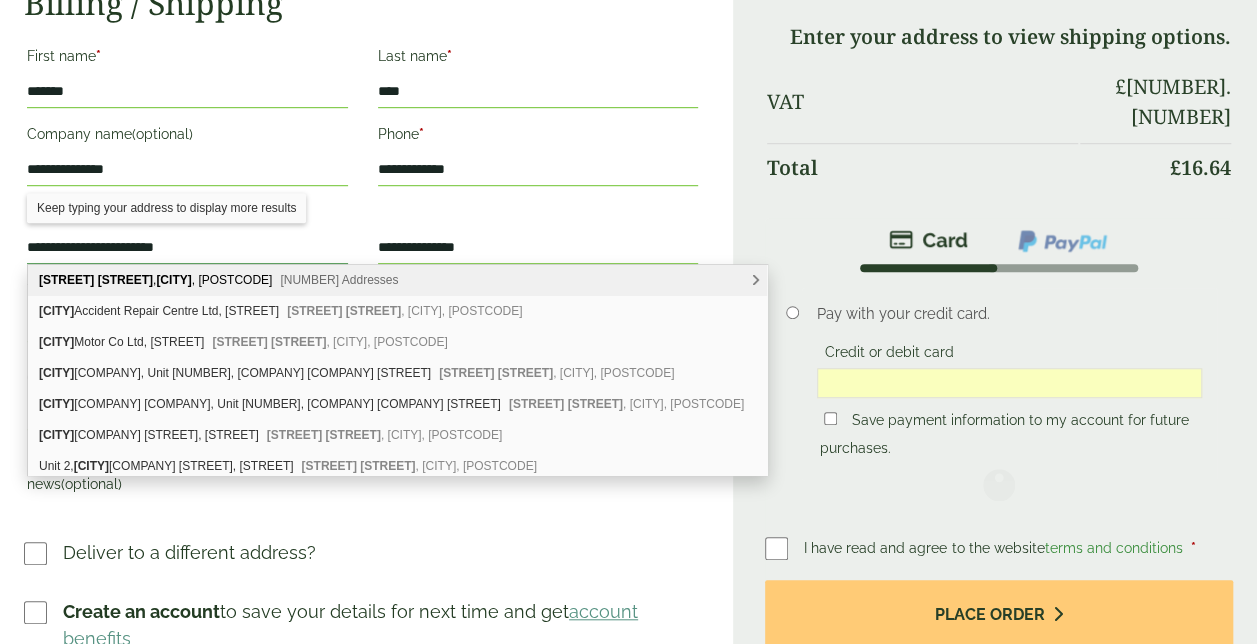 click on "**********" at bounding box center (187, 248) 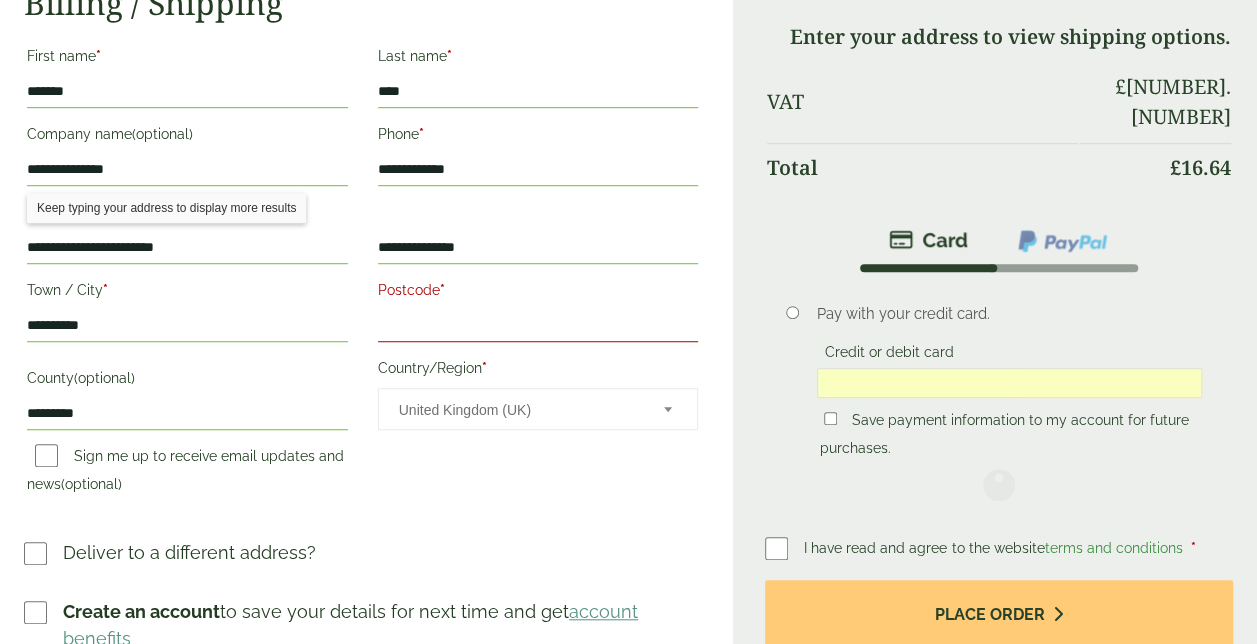 click on "Postcode  *" at bounding box center [538, 326] 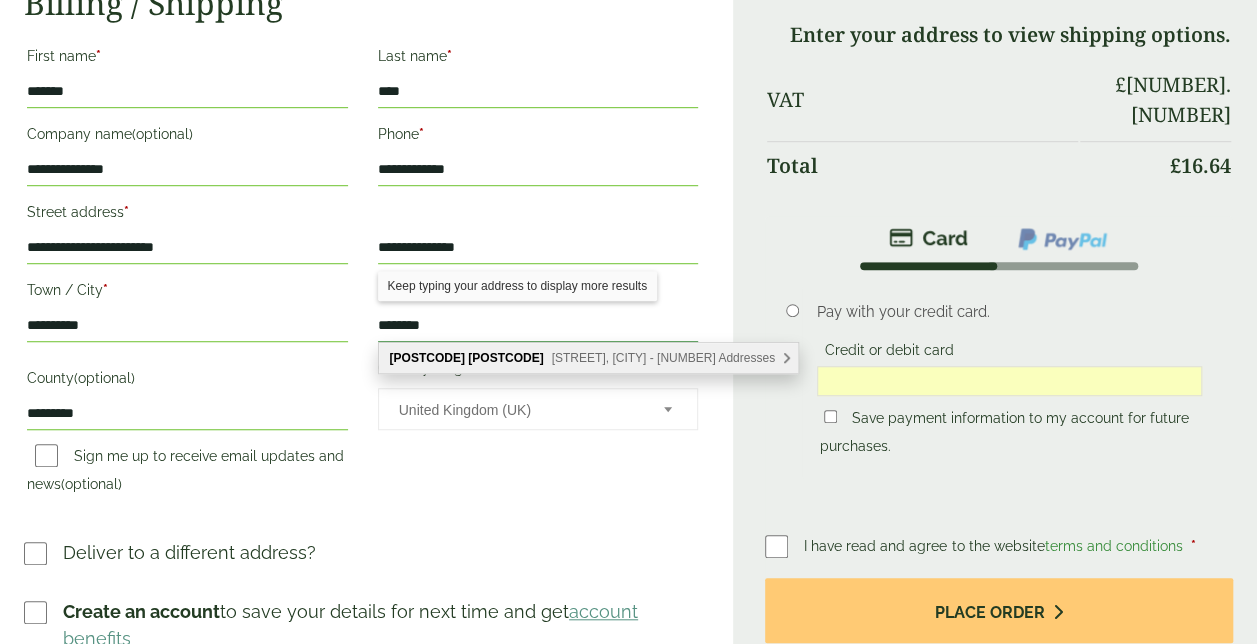 type on "********" 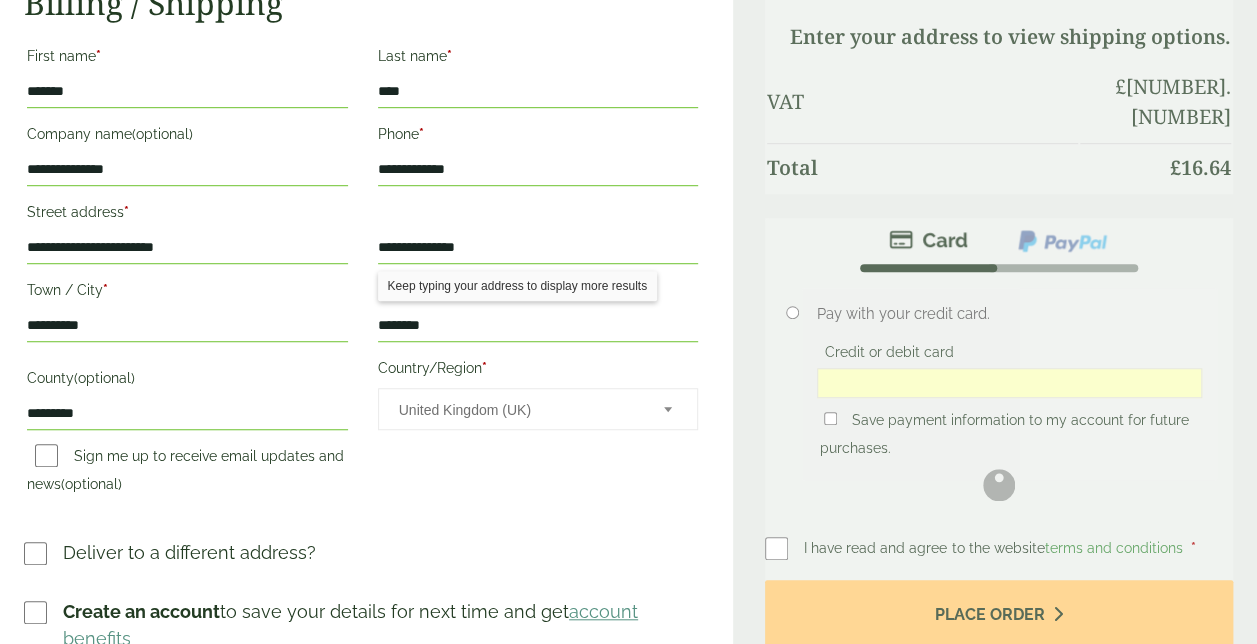 click on "First name * [FIRST]
Last name * [LAST]
Company name (optional) [COMPANY]
Phone [PHONE]
Street address [STREET]
(optional) [STREET]" at bounding box center (362, 273) 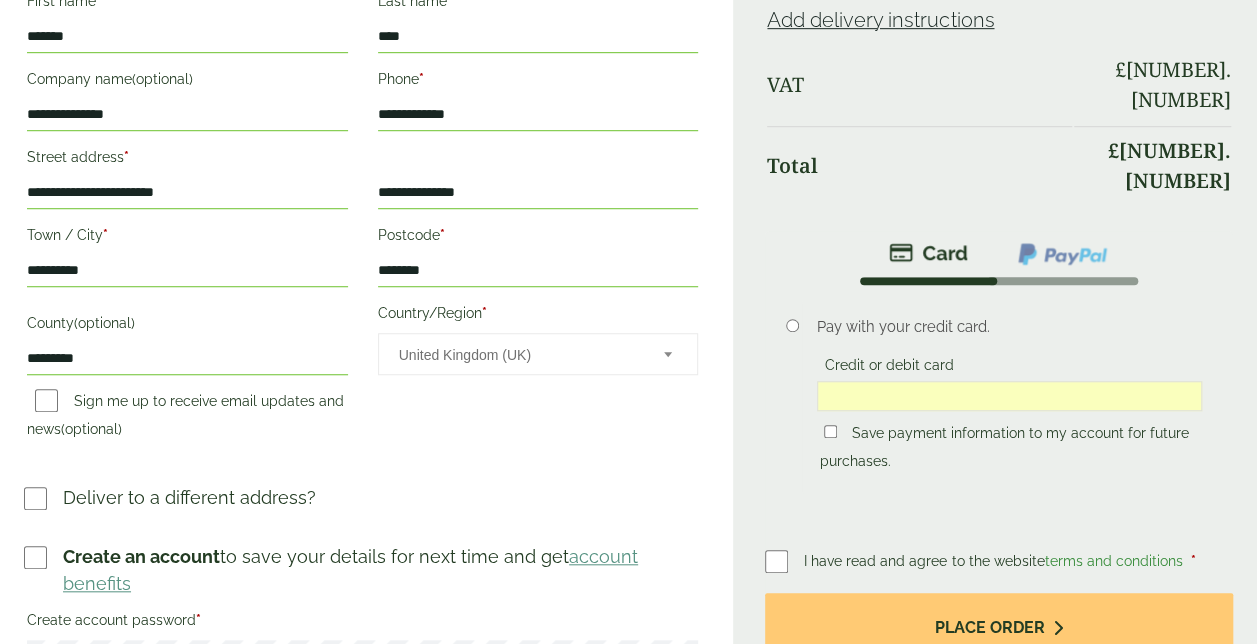 scroll, scrollTop: 615, scrollLeft: 0, axis: vertical 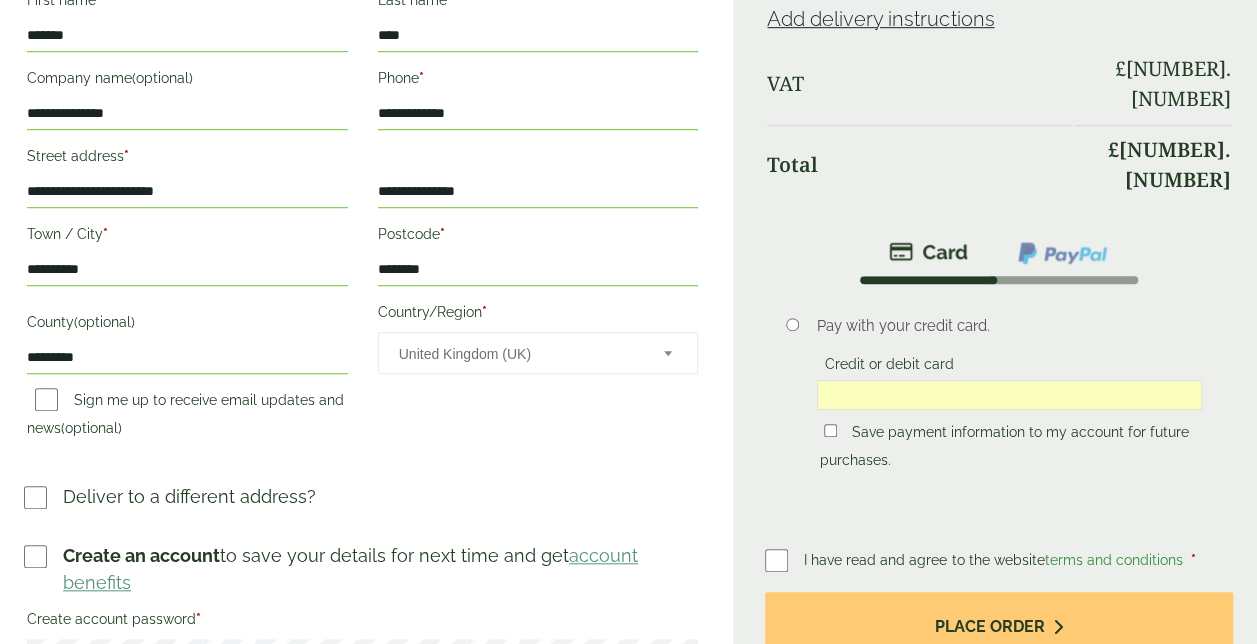 click on "Postcode * [POSTCODE]" at bounding box center (538, 256) 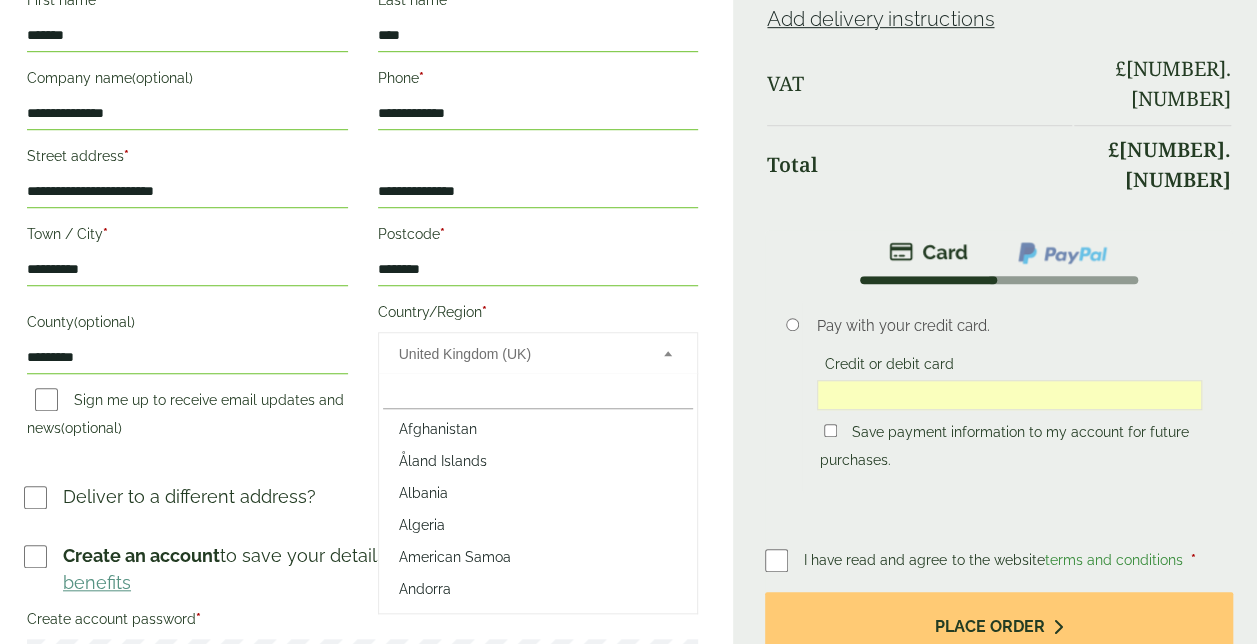 scroll, scrollTop: 7392, scrollLeft: 0, axis: vertical 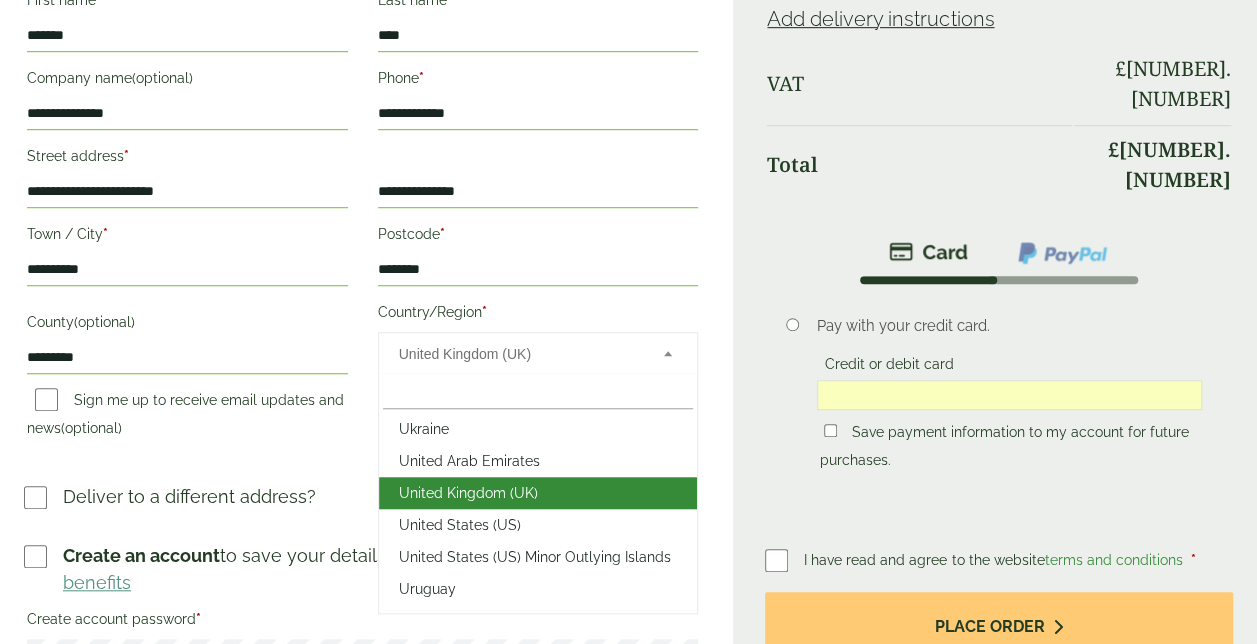 click on "United Kingdom (UK)" at bounding box center (518, 354) 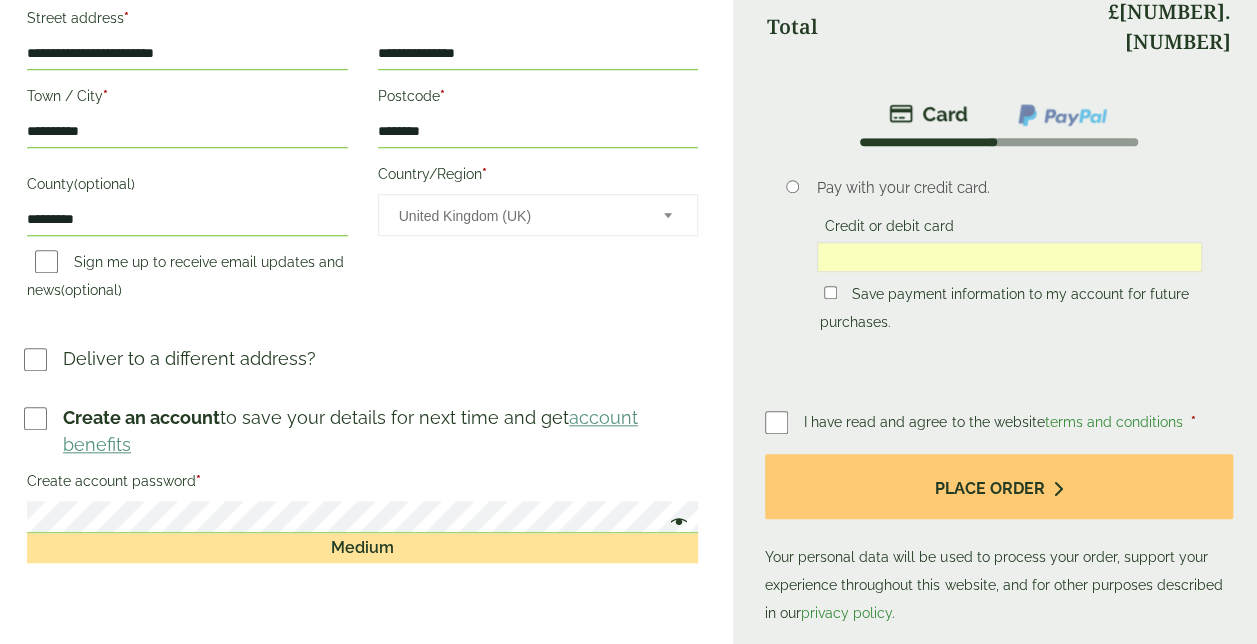 scroll, scrollTop: 737, scrollLeft: 0, axis: vertical 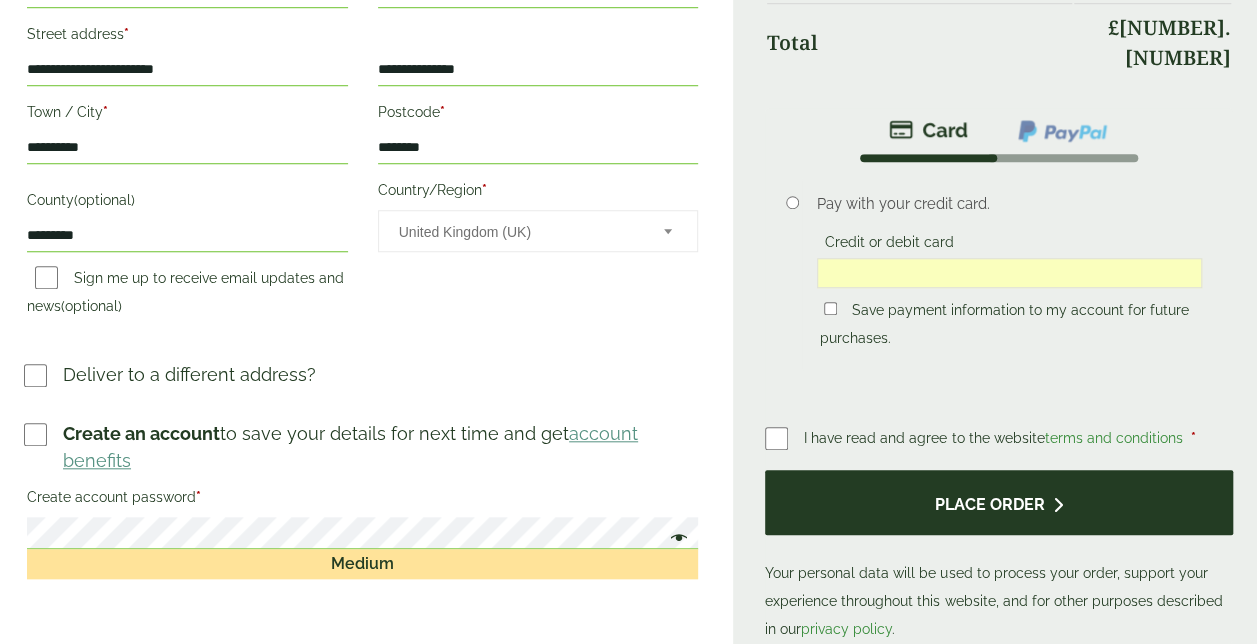 click on "Place order" at bounding box center (999, 502) 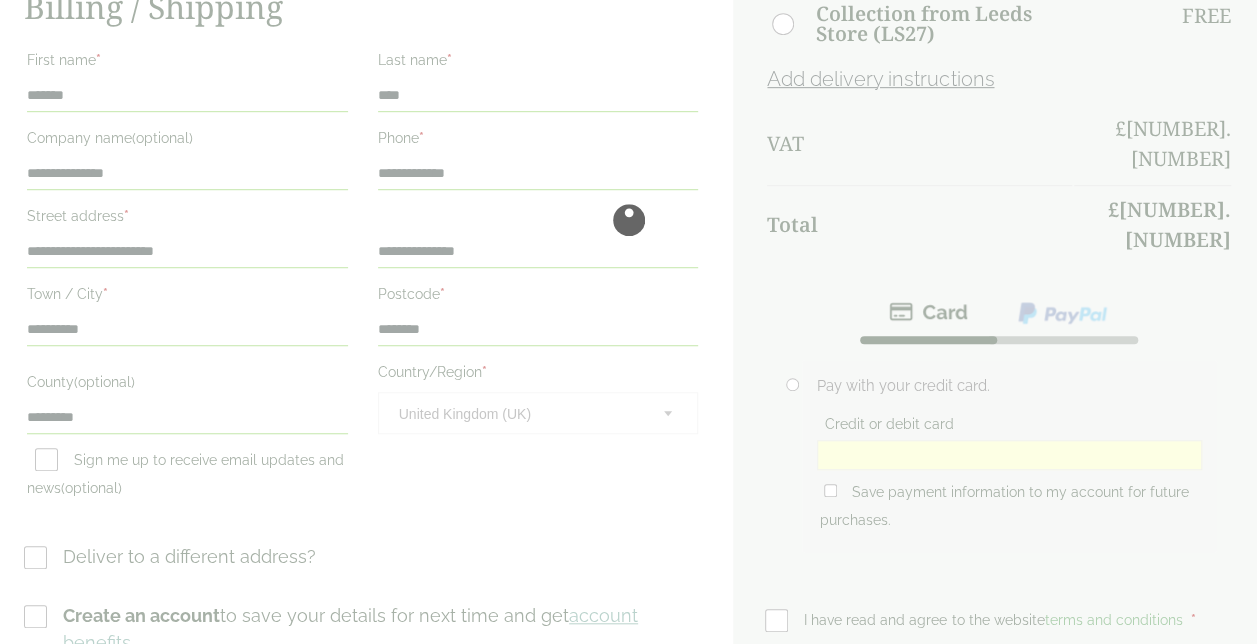 scroll, scrollTop: 546, scrollLeft: 0, axis: vertical 